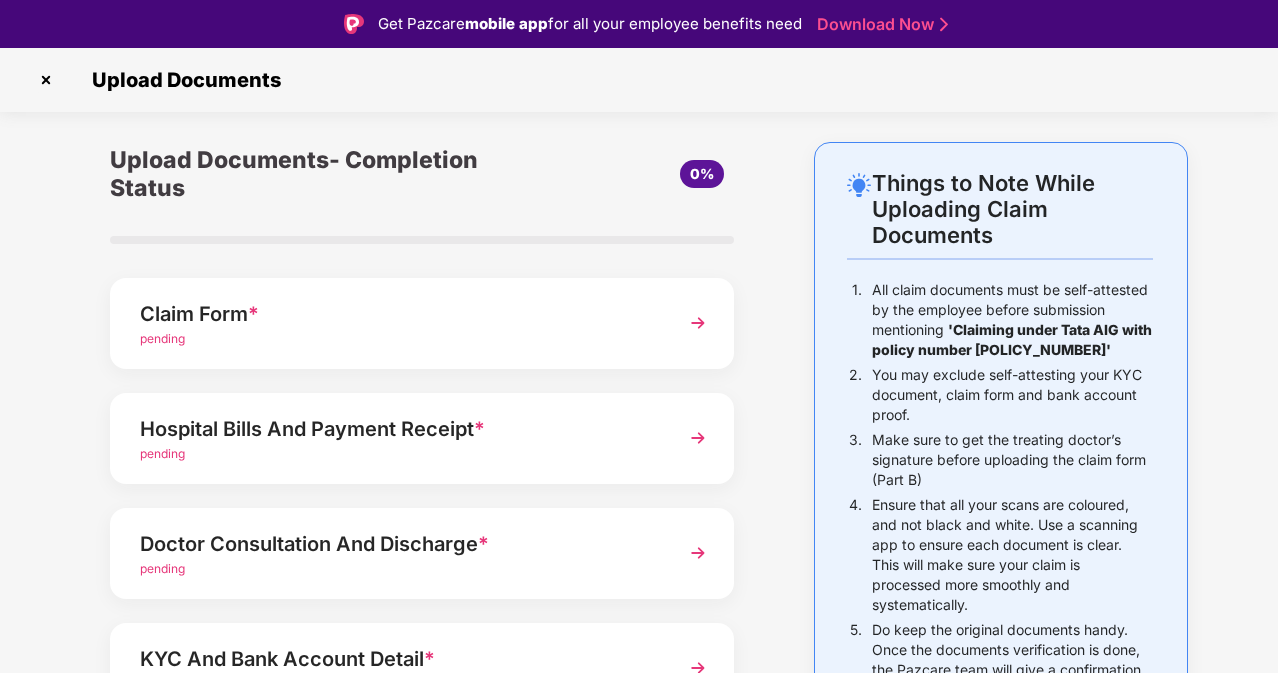 scroll, scrollTop: 0, scrollLeft: 0, axis: both 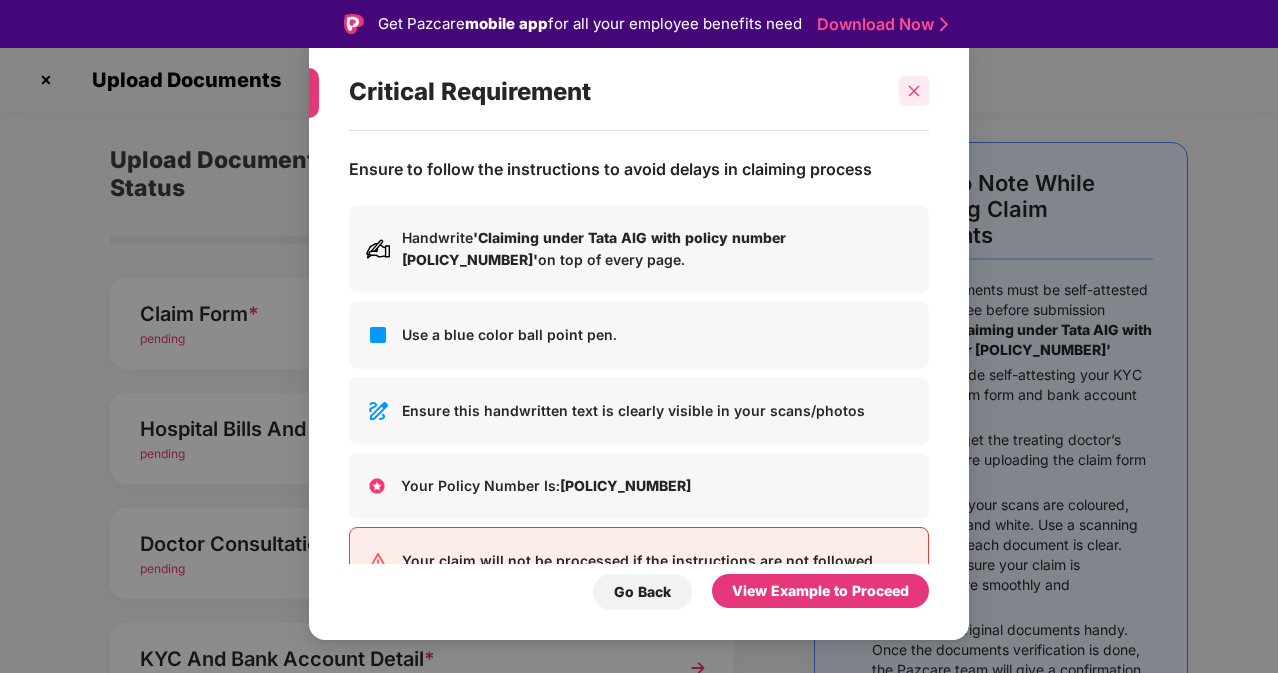 click 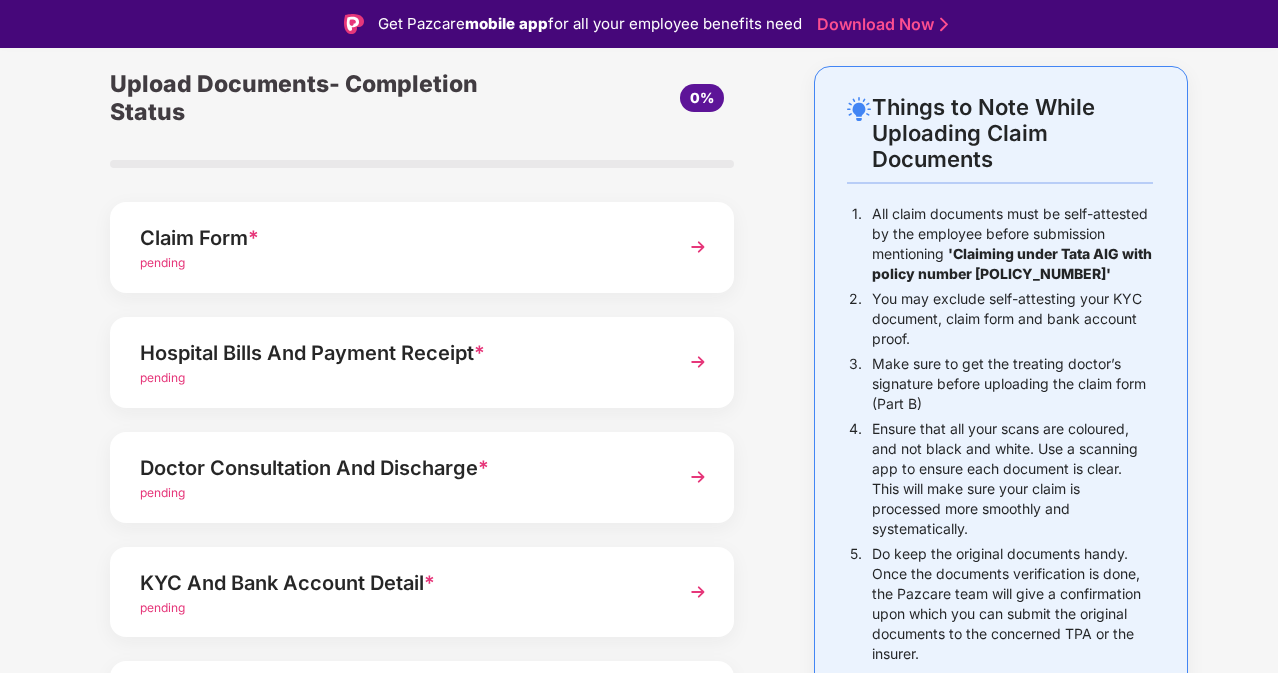 scroll, scrollTop: 100, scrollLeft: 0, axis: vertical 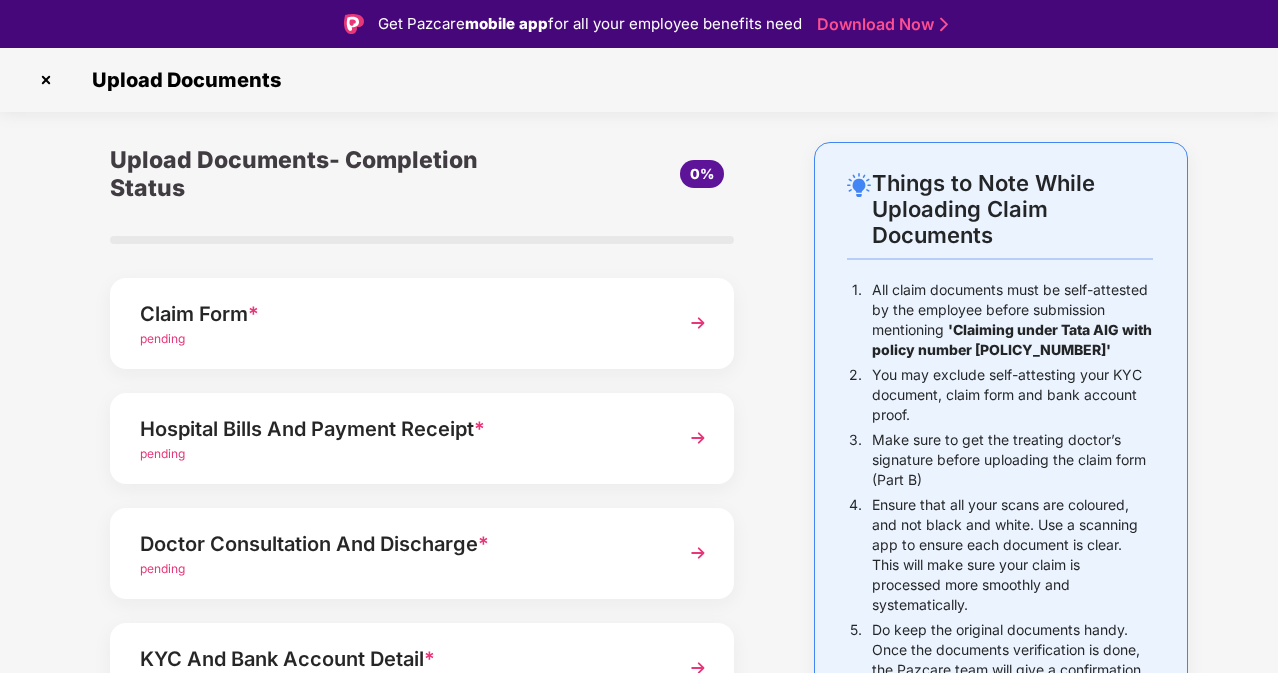 click on "Pazcare Pazcare mobile app for all your employee benefits need Download Now Upload Documents Things to Note While Uploading Claim Documents 1. All claim documents must be self-attested by the employee before submission mentioning 'Claiming under Tata AIG with policy number [POLICY_NUMBER]' 2. You may exclude self-attesting your KYC document, claim form and bank account proof. 3. Make sure to get the treating doctor’s signature before uploading the claim form (Part B) 4. Ensure that all your scans are coloured, and not black and white. Use a scanning app to ensure each document is clear. This will make sure your claim is processed more smoothly and systematically. 5. Do keep the original documents handy. Once the documents verification is done, the Pazcare team will give a confirmation upon which you can submit the original documents to the concerned TPA or the insurer. 6. Read Less Please Note Upload Documents- Completion Status 0% Claim Form * pending Hospital Bills And Payment Receipt * pending *" at bounding box center [639, 336] 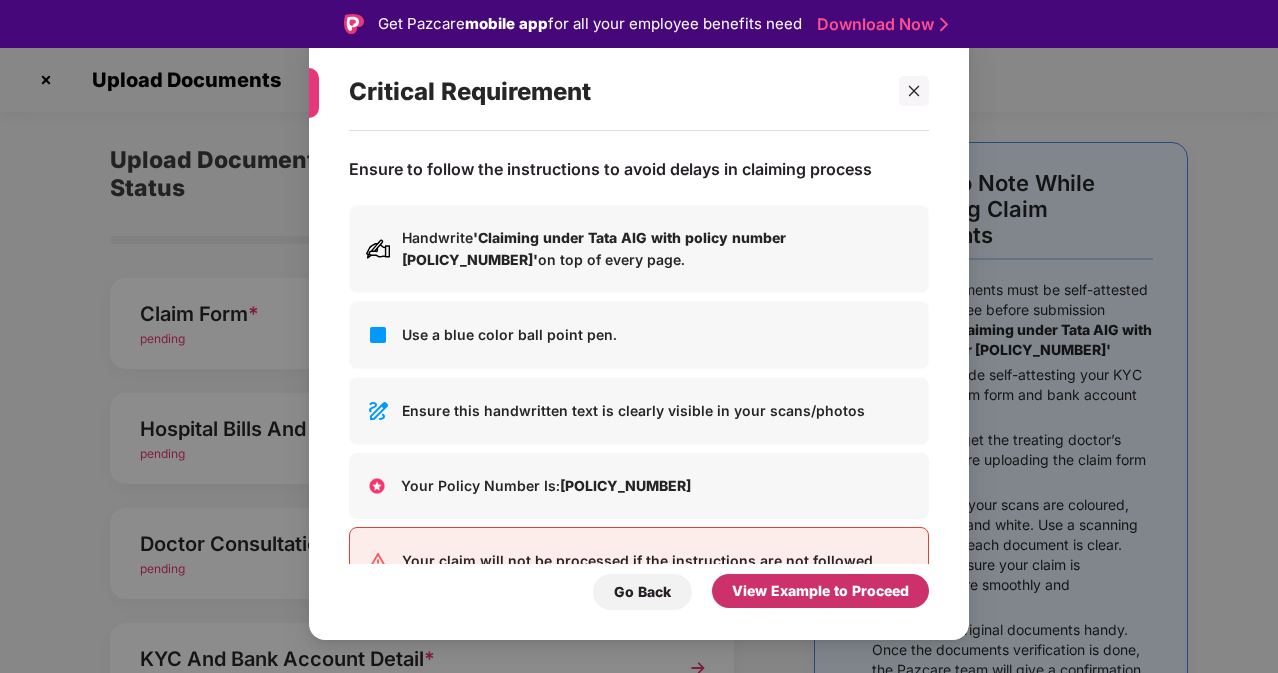 click on "View Example to Proceed" at bounding box center (820, 591) 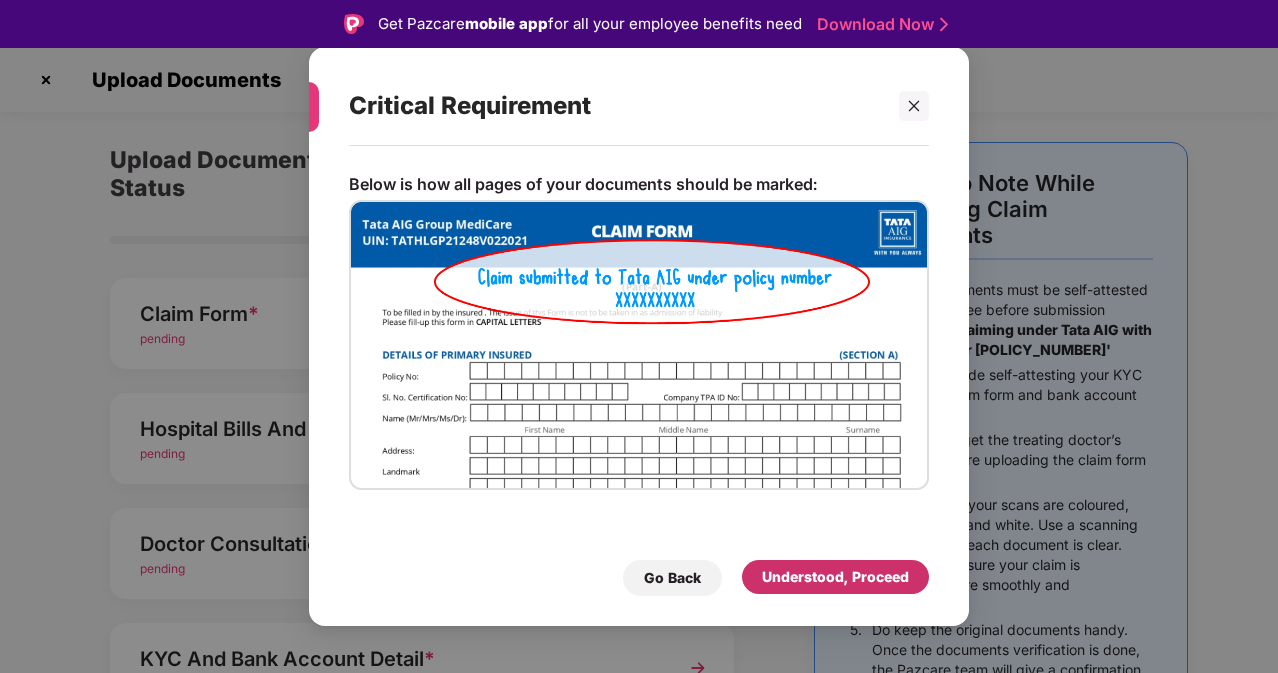 click on "Understood, Proceed" at bounding box center [835, 577] 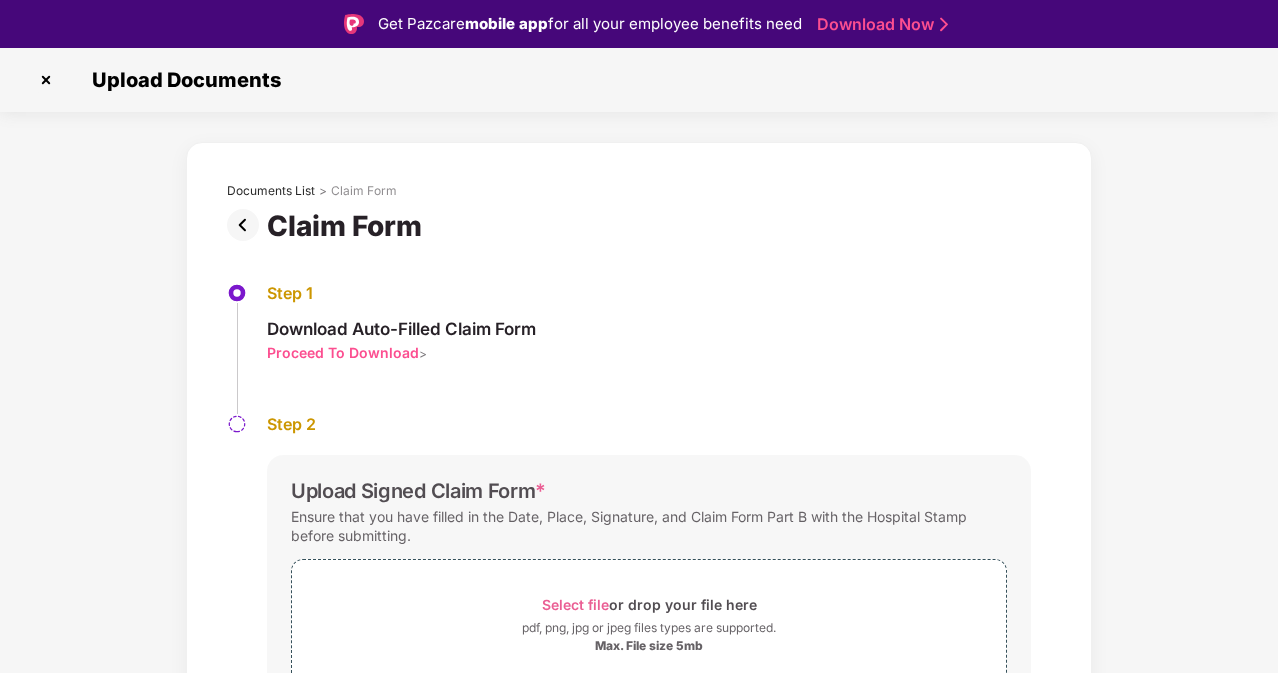 scroll, scrollTop: 100, scrollLeft: 0, axis: vertical 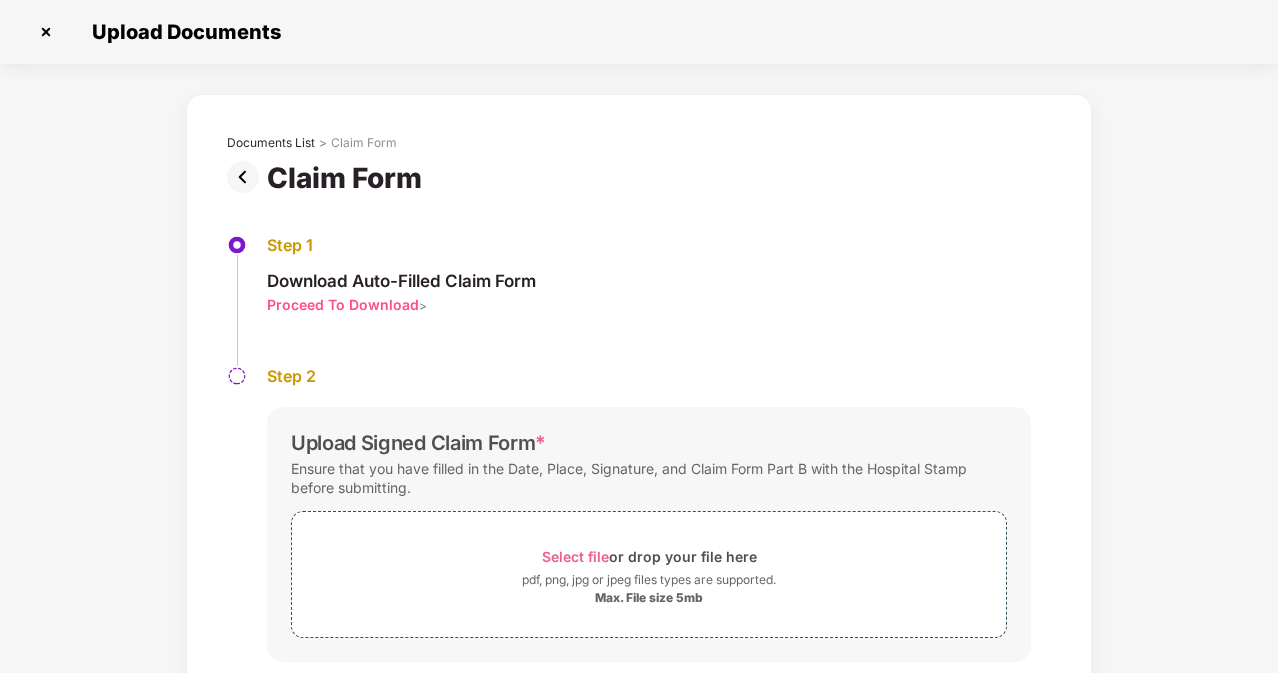 click at bounding box center (247, 177) 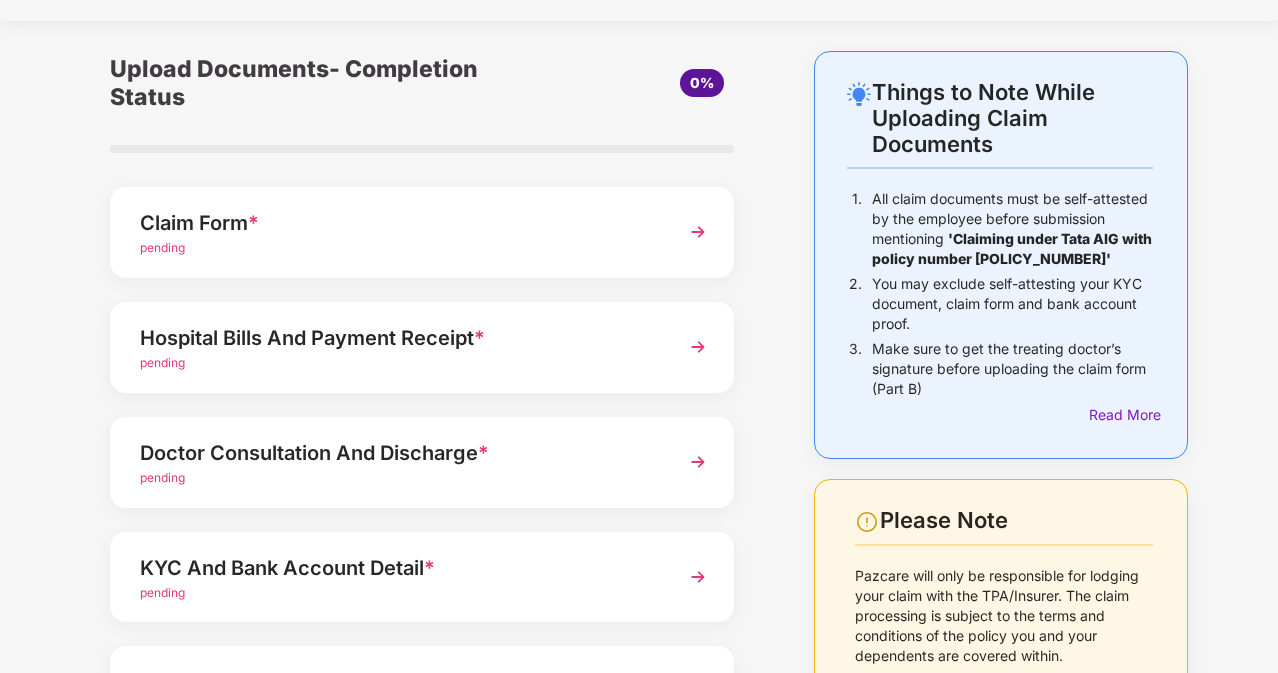 scroll, scrollTop: 0, scrollLeft: 0, axis: both 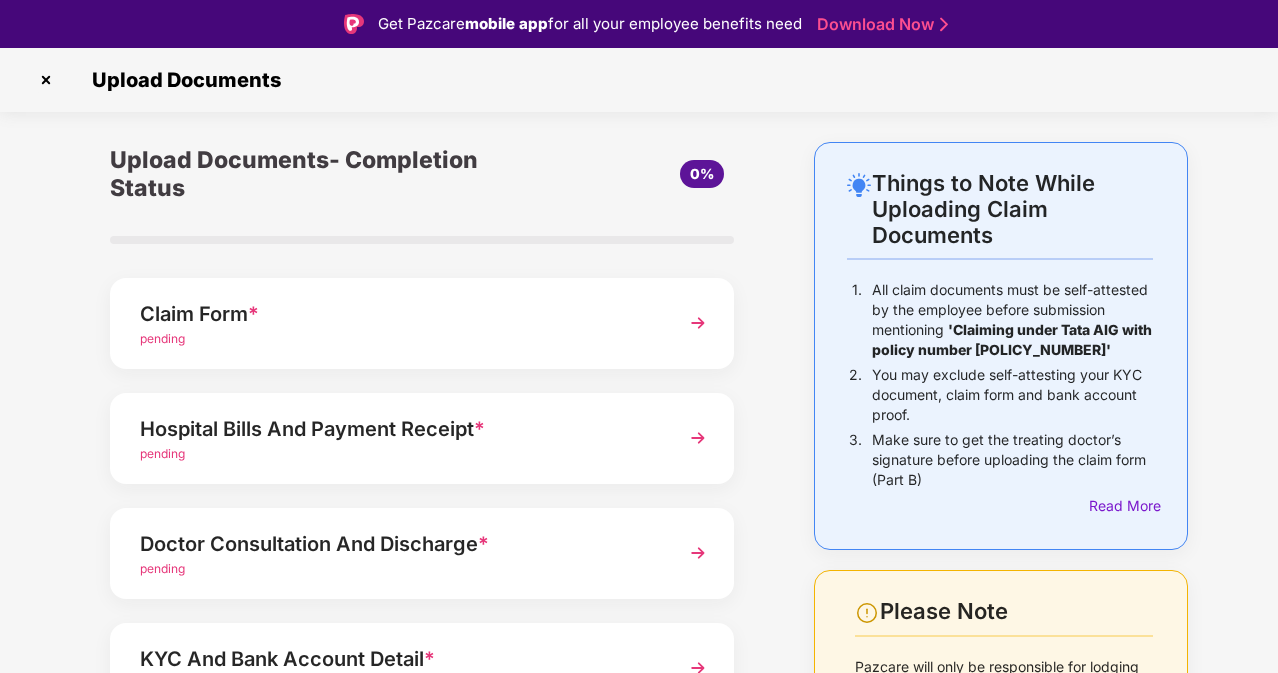 click on "pending" at bounding box center [398, 339] 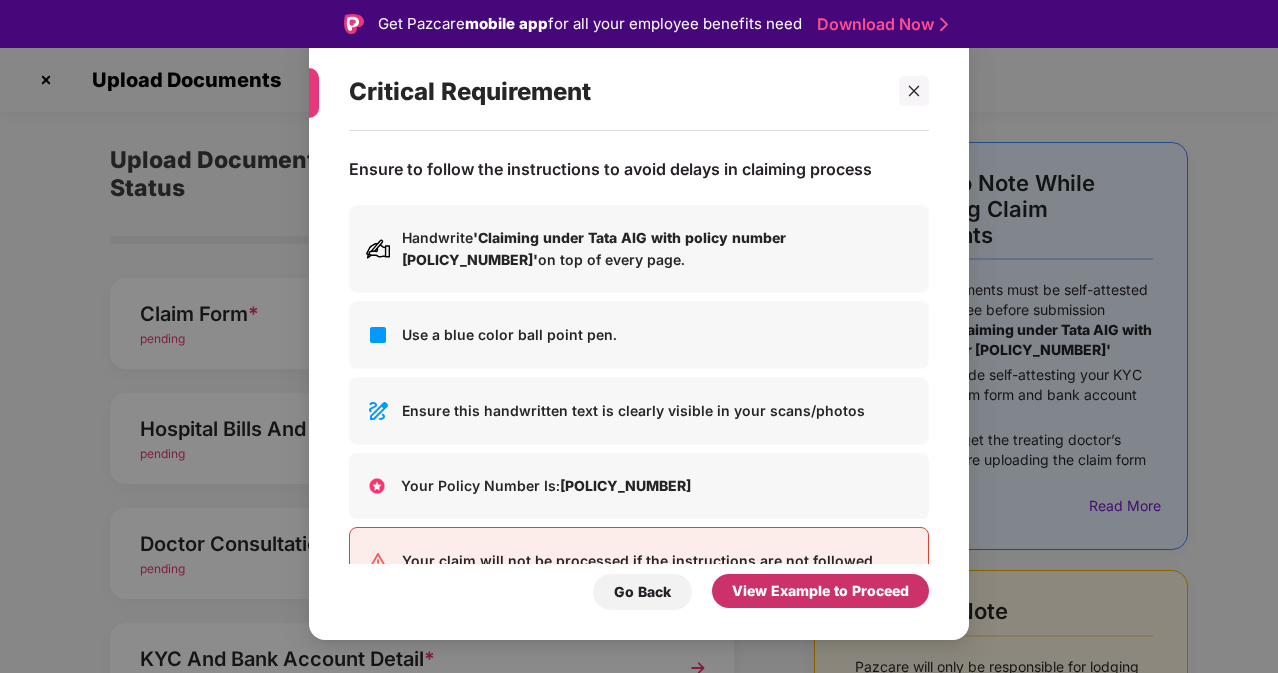 click on "View Example to Proceed" at bounding box center (820, 591) 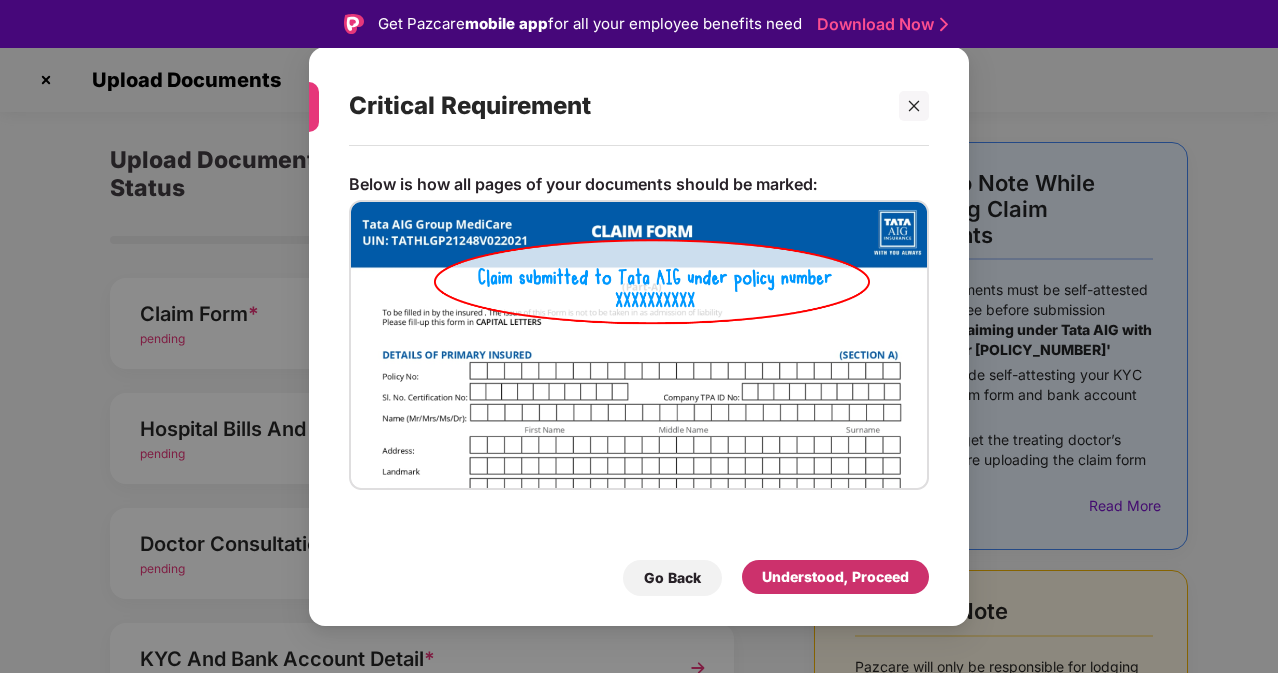 click on "Understood, Proceed" at bounding box center (835, 577) 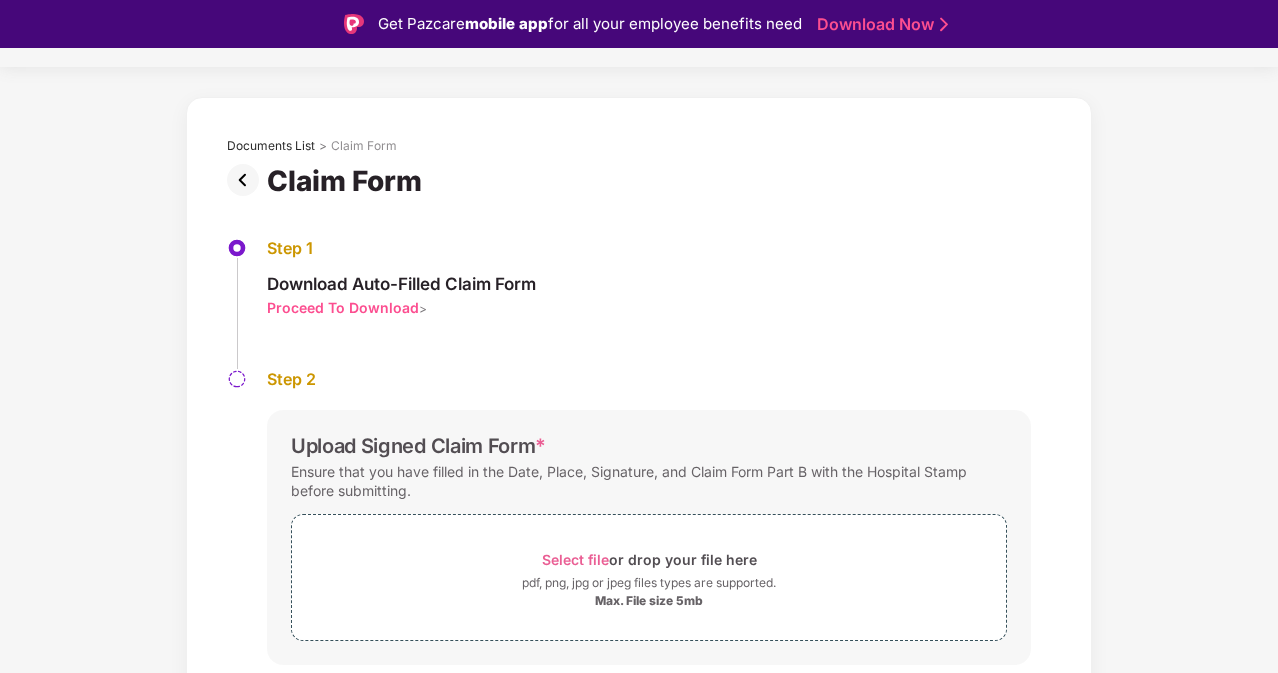 scroll, scrollTop: 100, scrollLeft: 0, axis: vertical 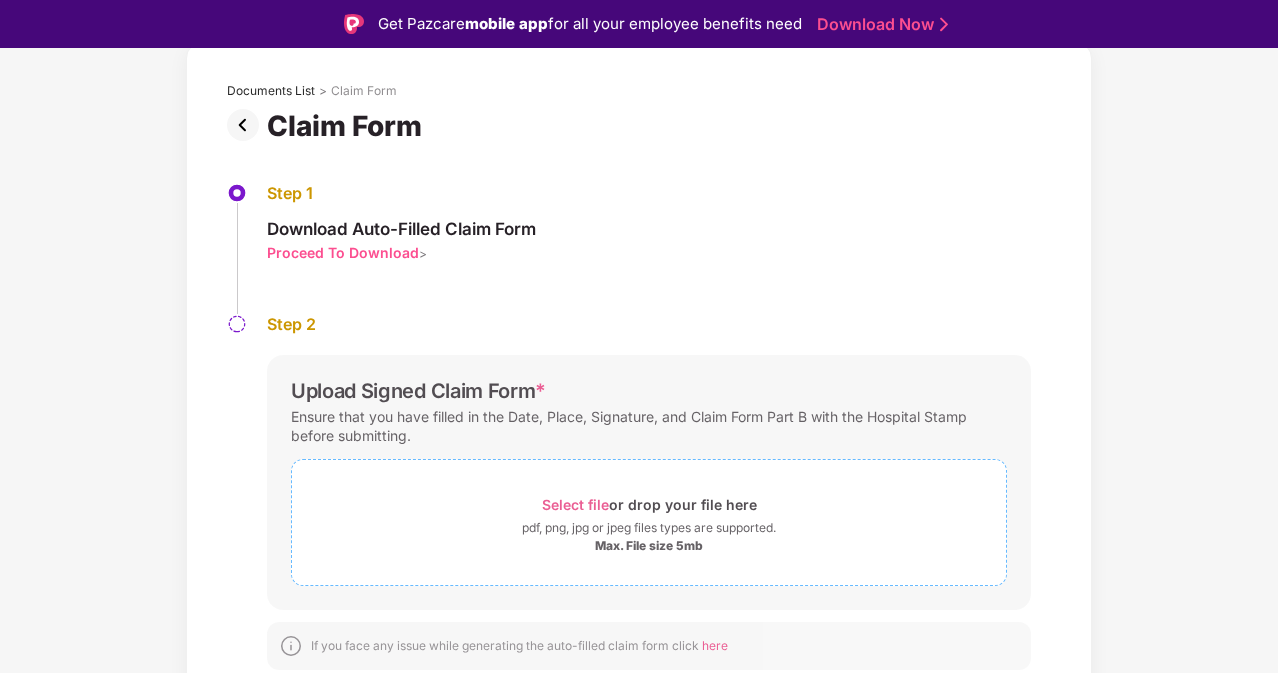 click on "Select file" at bounding box center (575, 504) 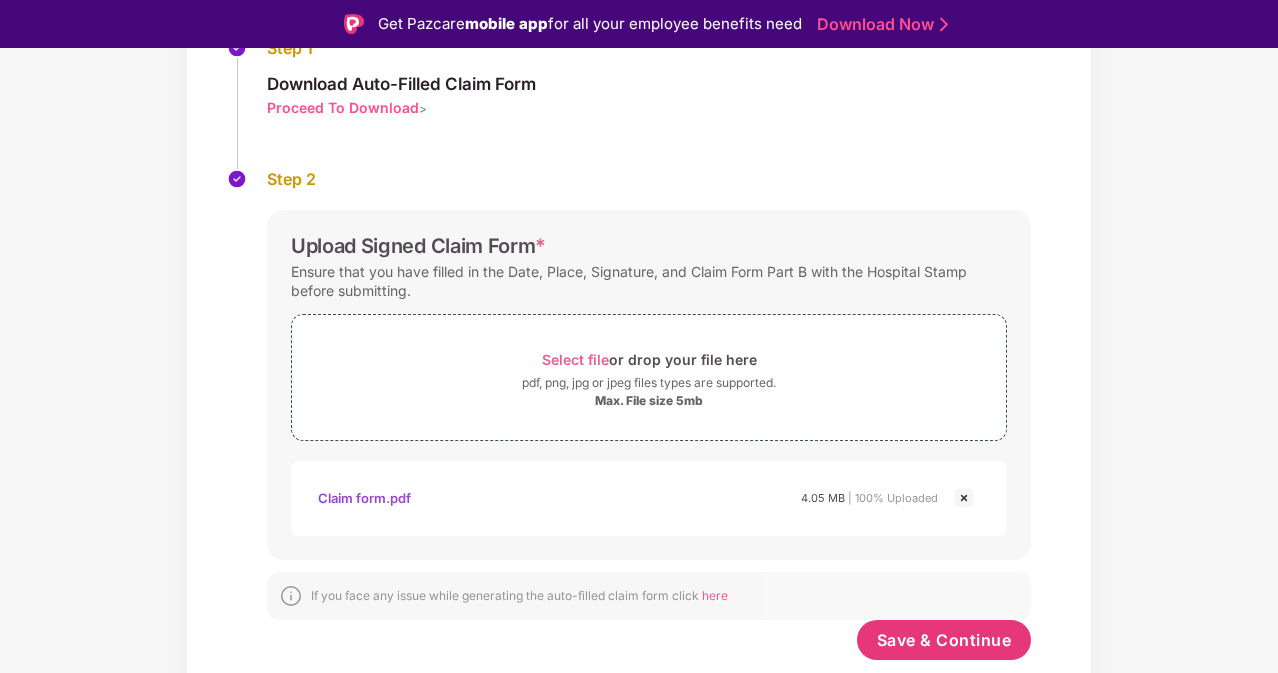 scroll, scrollTop: 245, scrollLeft: 0, axis: vertical 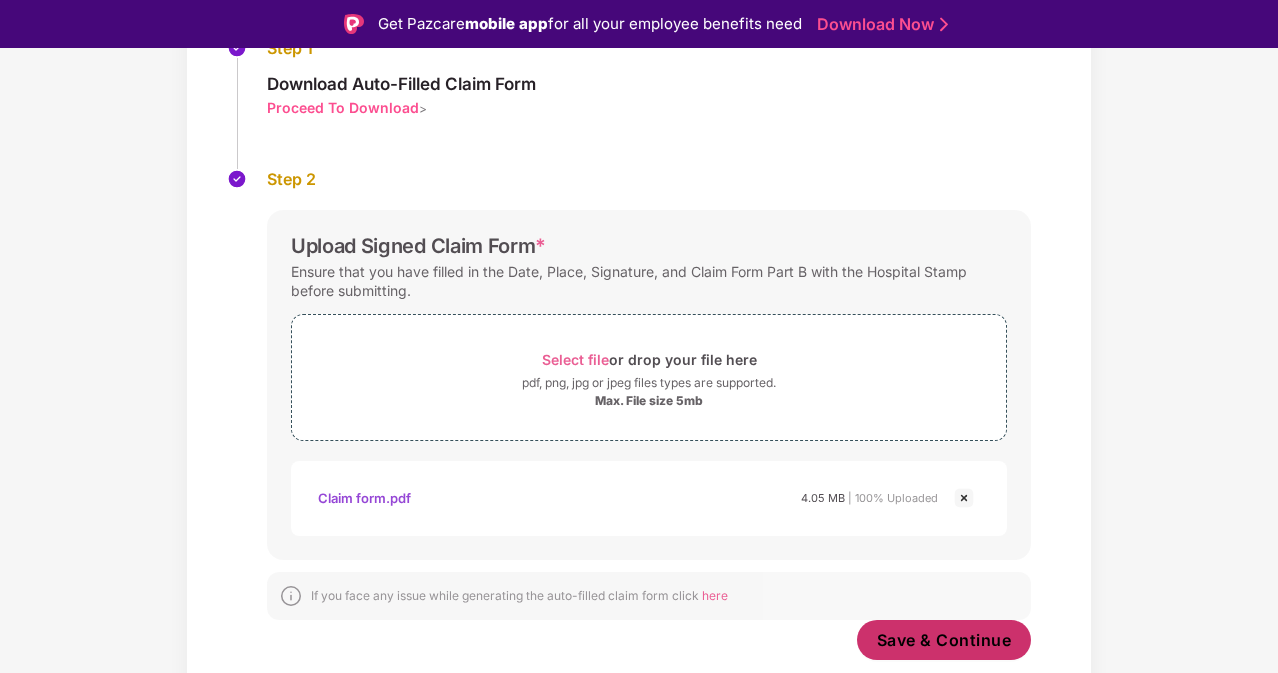 click on "Save & Continue" at bounding box center (944, 640) 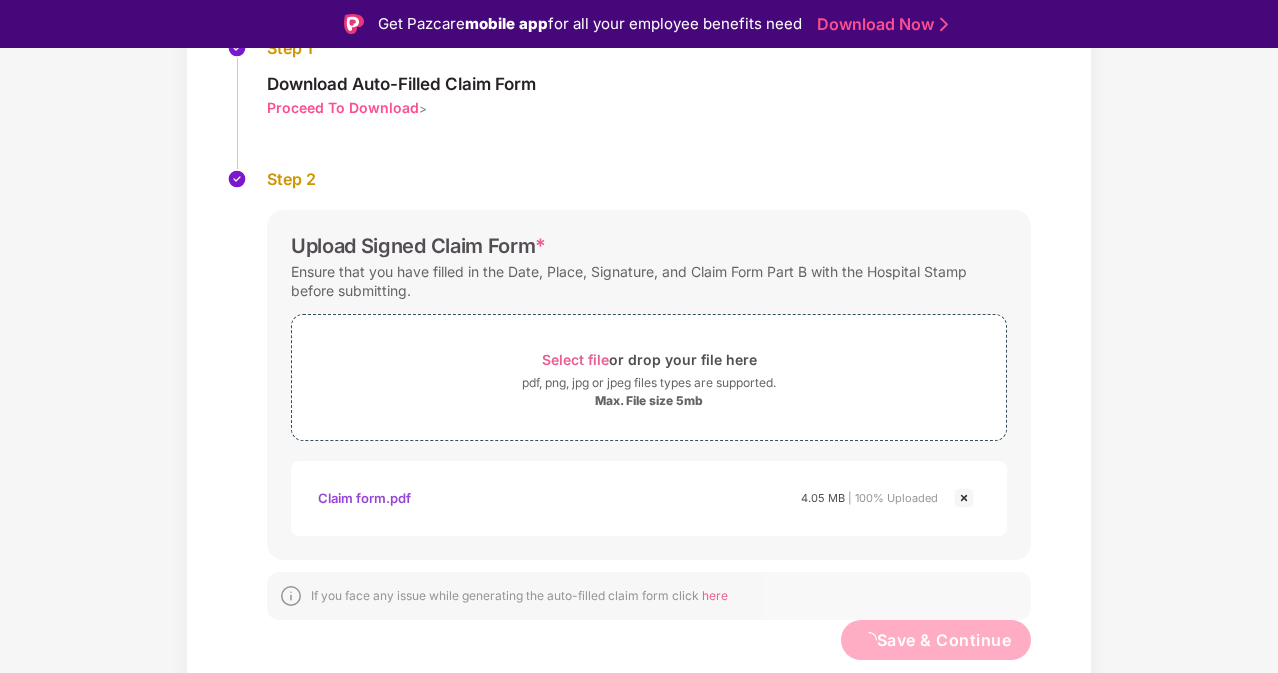 scroll, scrollTop: 0, scrollLeft: 0, axis: both 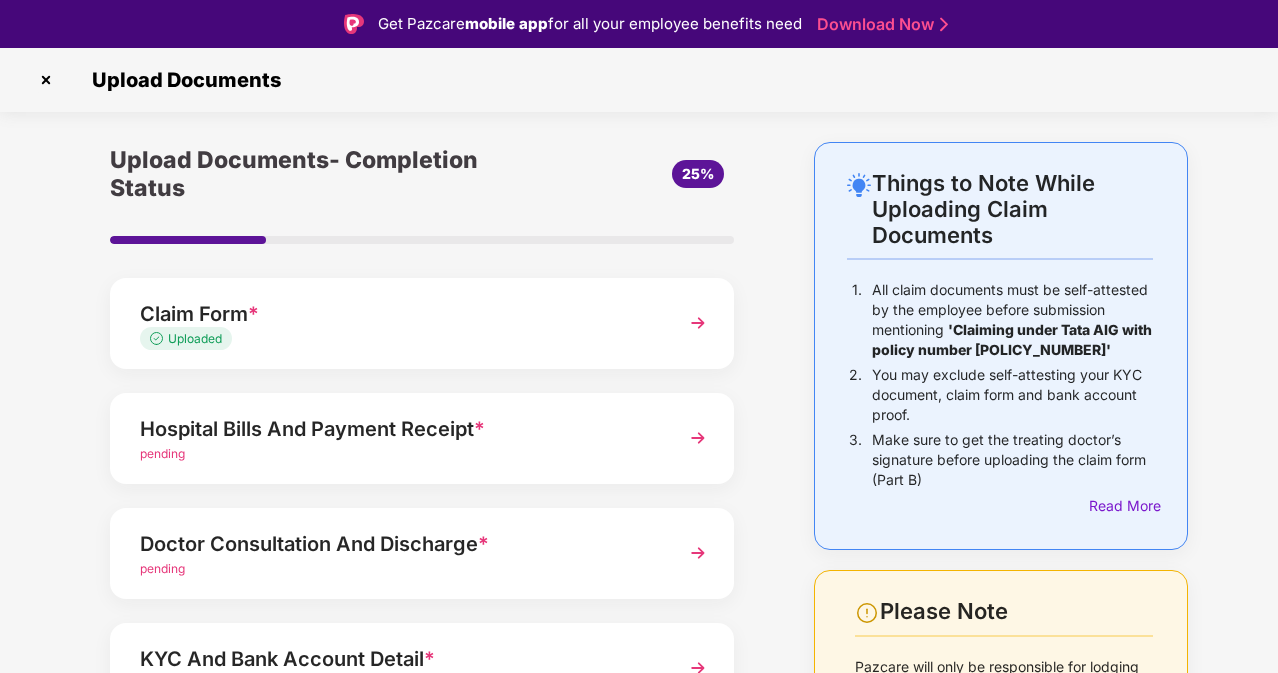 click on "pending" at bounding box center [162, 453] 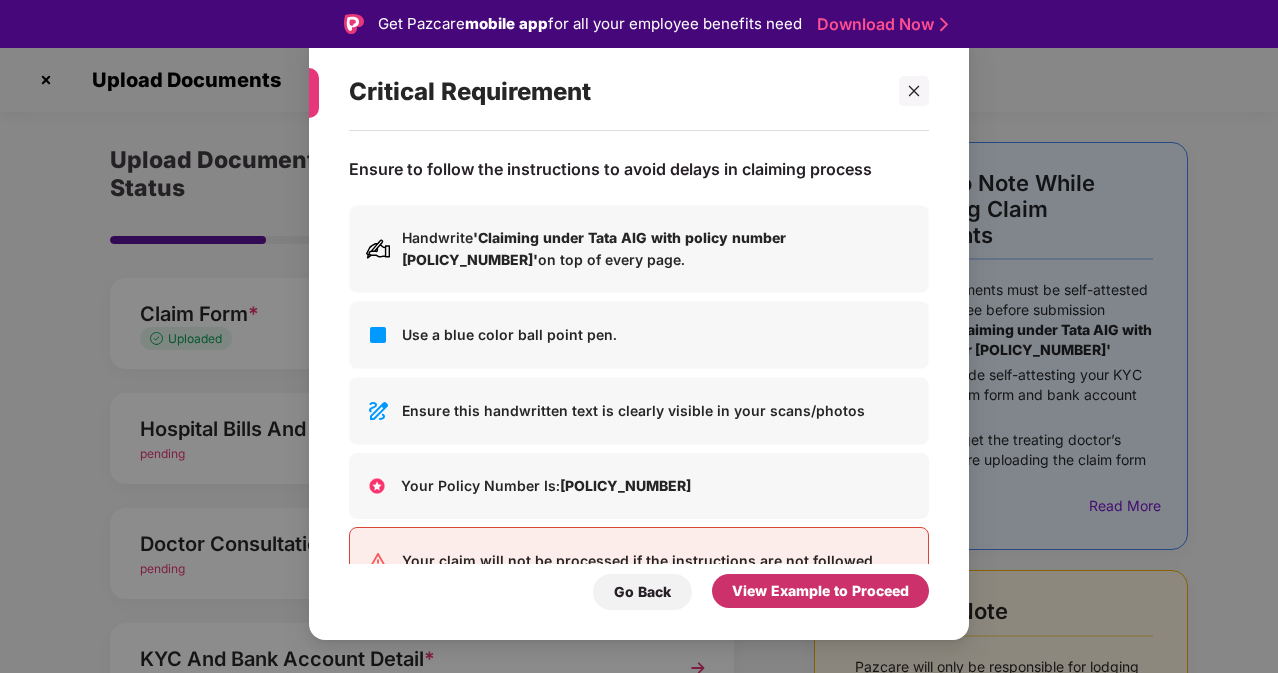 click on "View Example to Proceed" at bounding box center [820, 591] 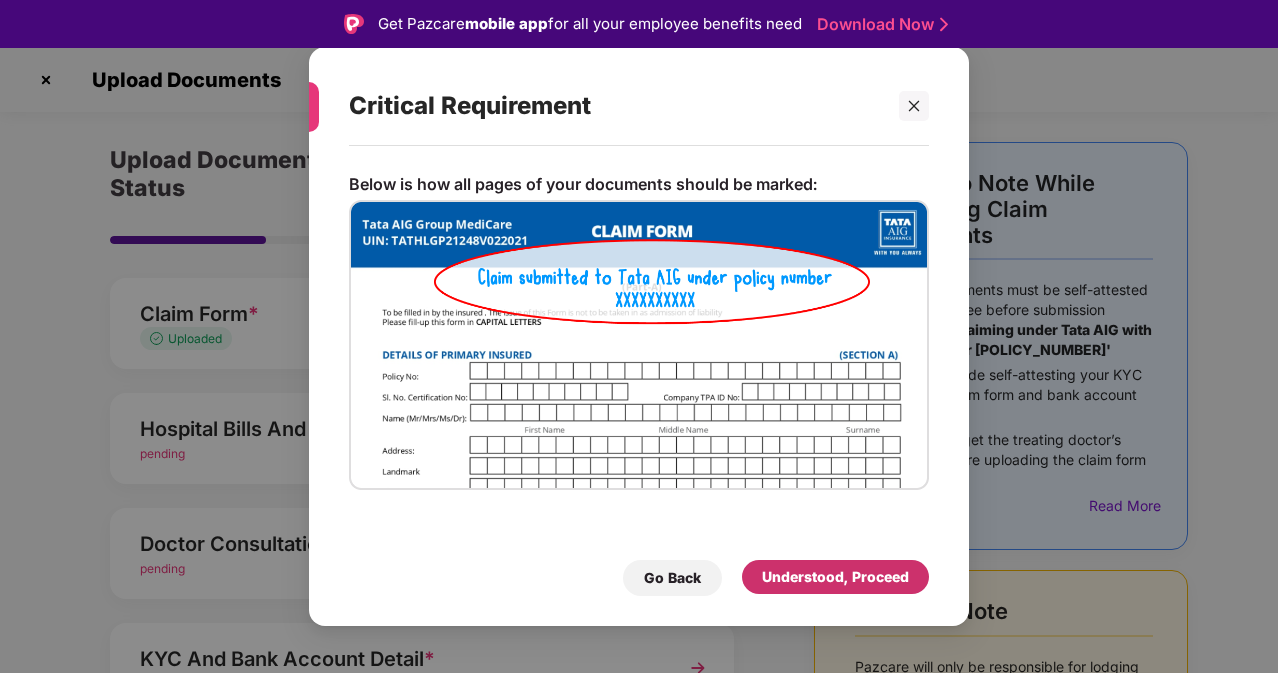 click on "Understood, Proceed" at bounding box center [835, 577] 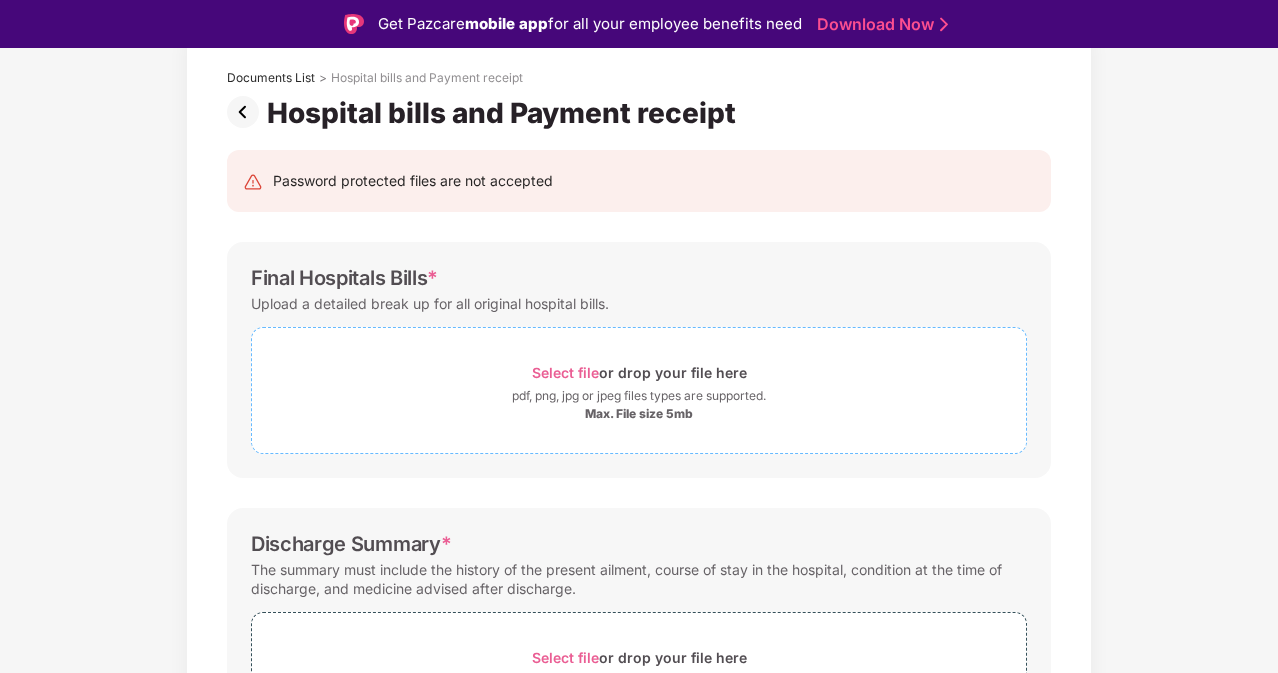 scroll, scrollTop: 100, scrollLeft: 0, axis: vertical 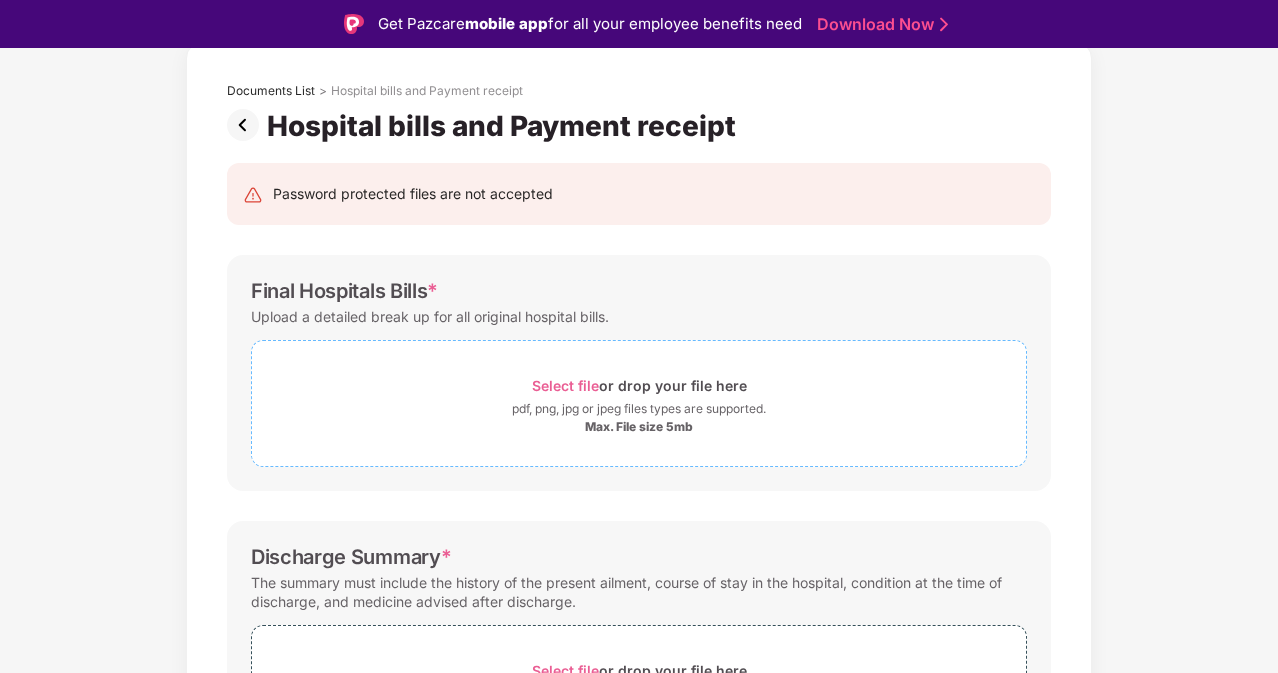 click on "Select file" at bounding box center (565, 385) 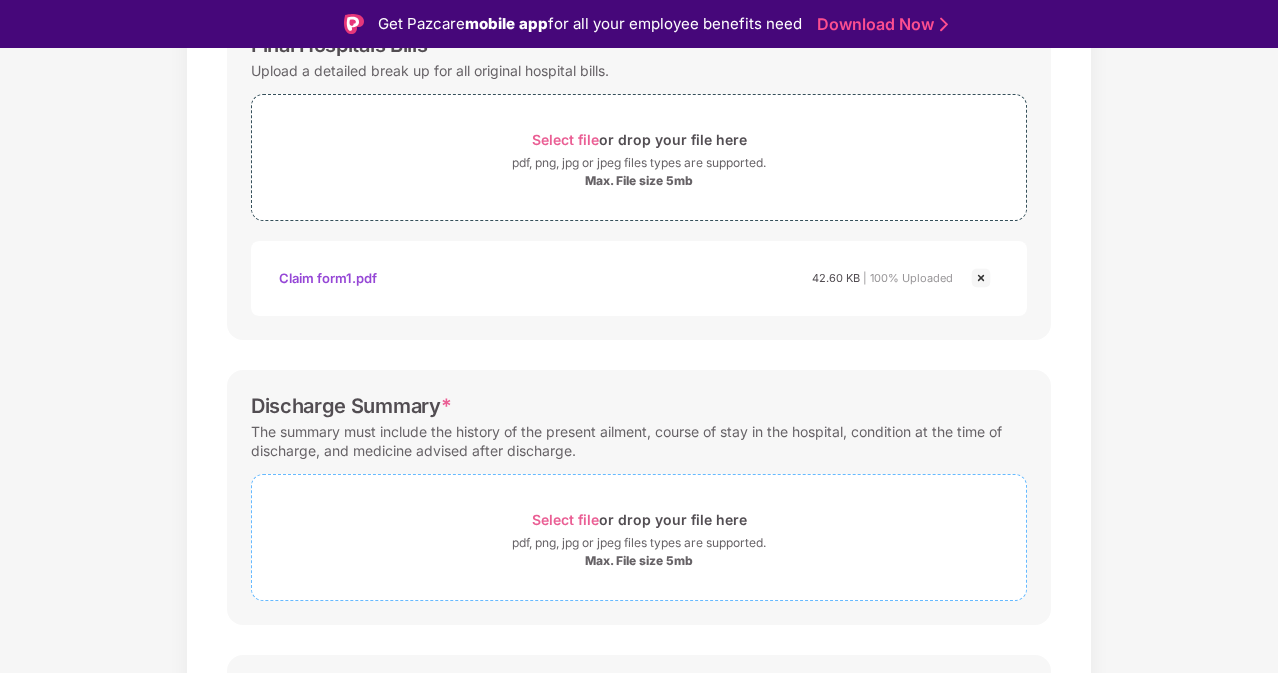 scroll, scrollTop: 400, scrollLeft: 0, axis: vertical 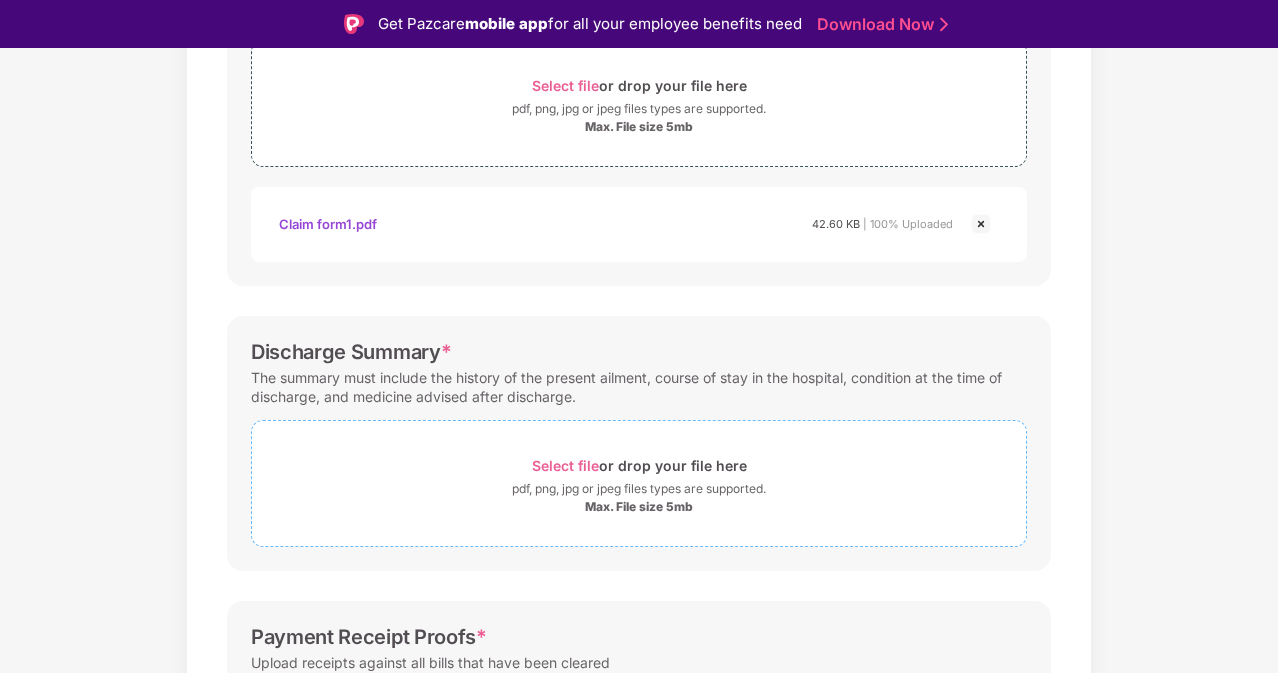 click on "Select file" at bounding box center [565, 465] 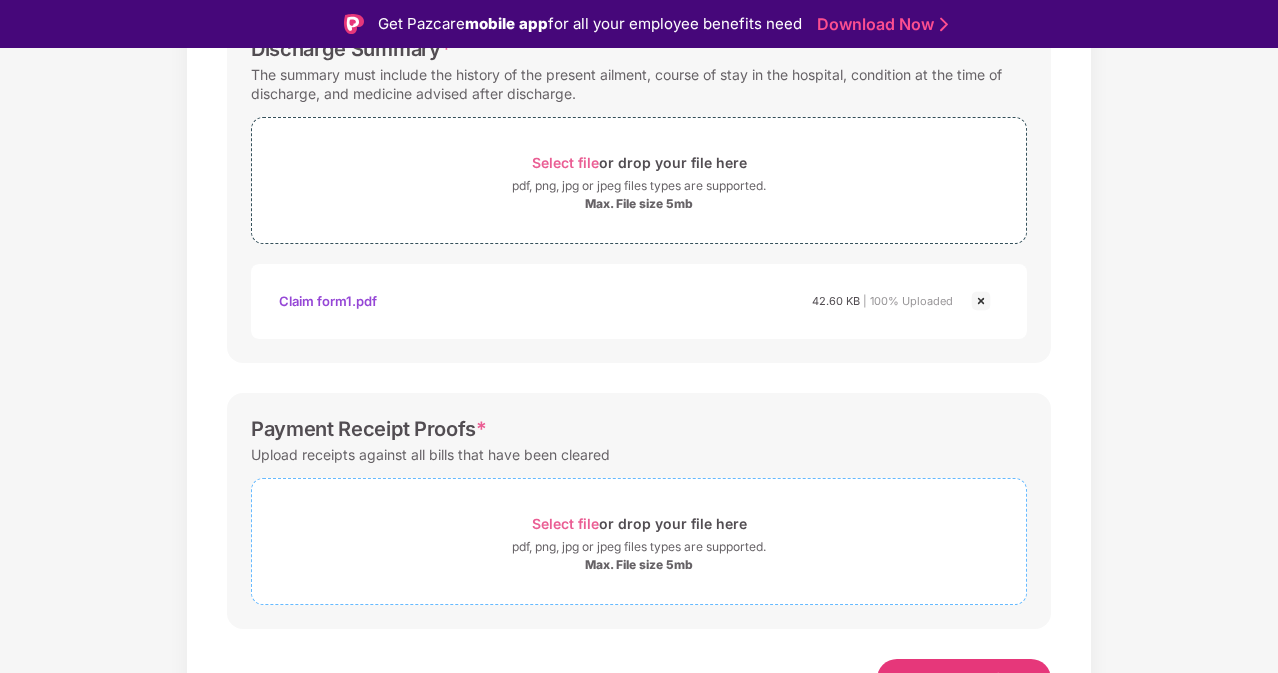 scroll, scrollTop: 732, scrollLeft: 0, axis: vertical 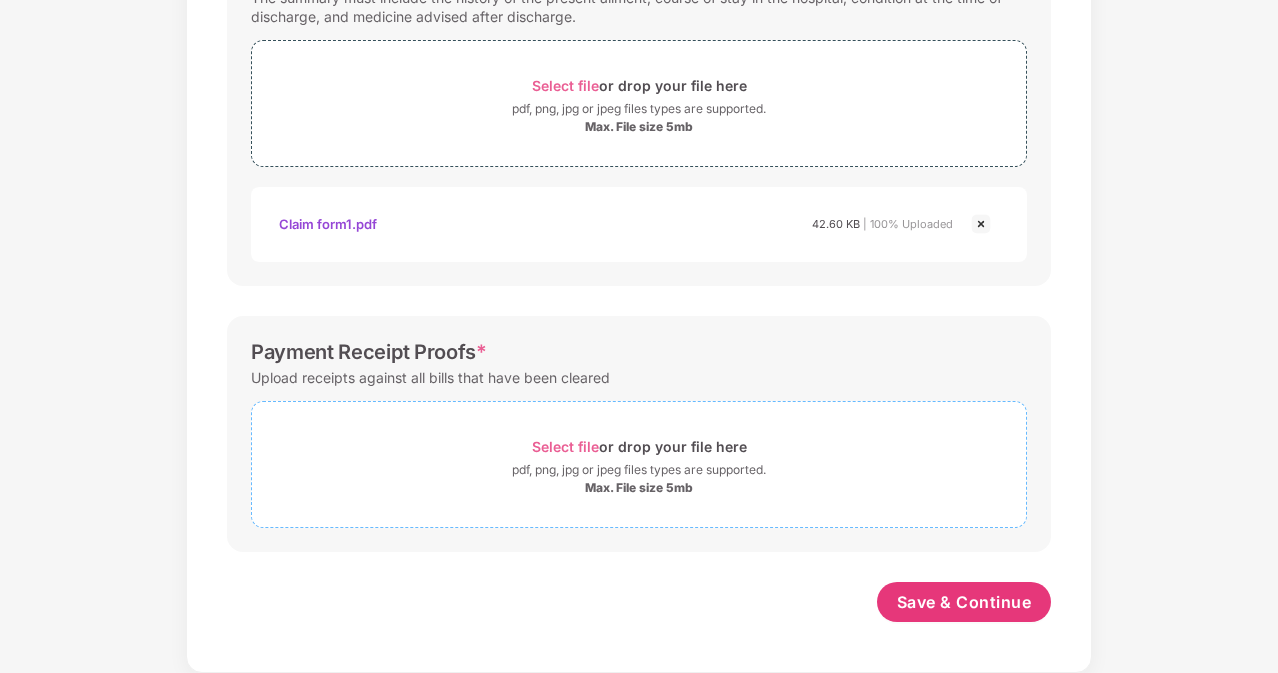 click on "Select file" at bounding box center [565, 446] 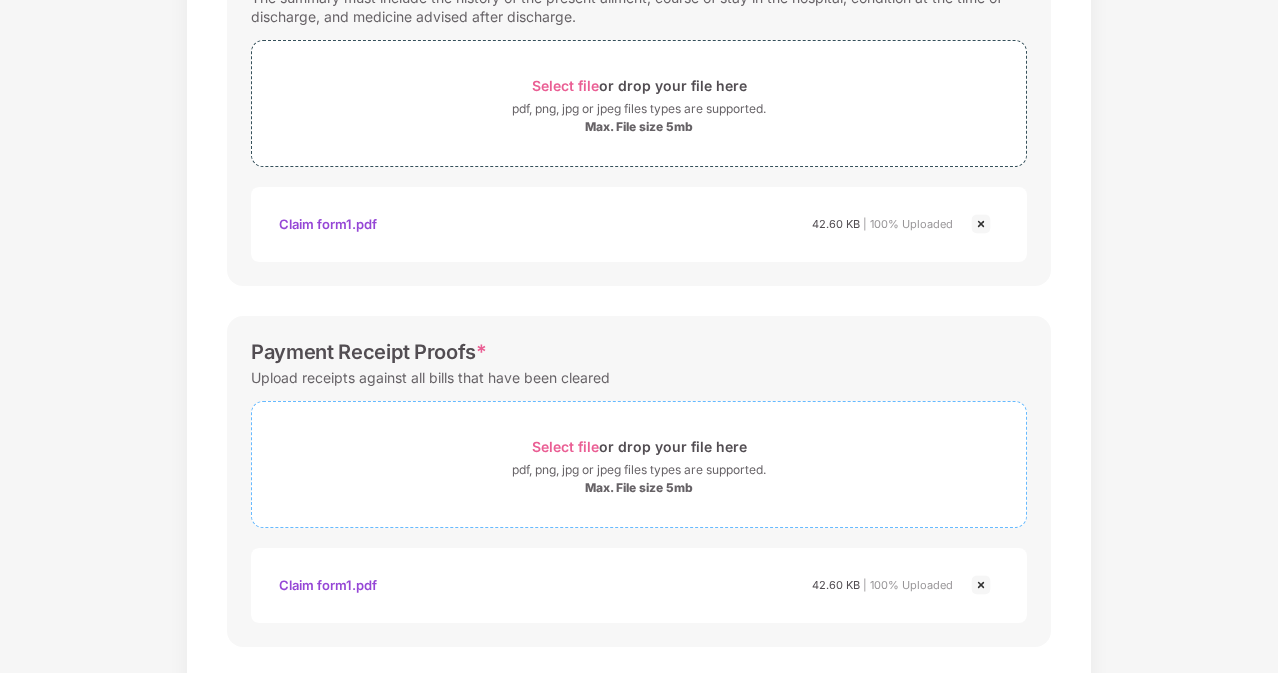 scroll, scrollTop: 827, scrollLeft: 0, axis: vertical 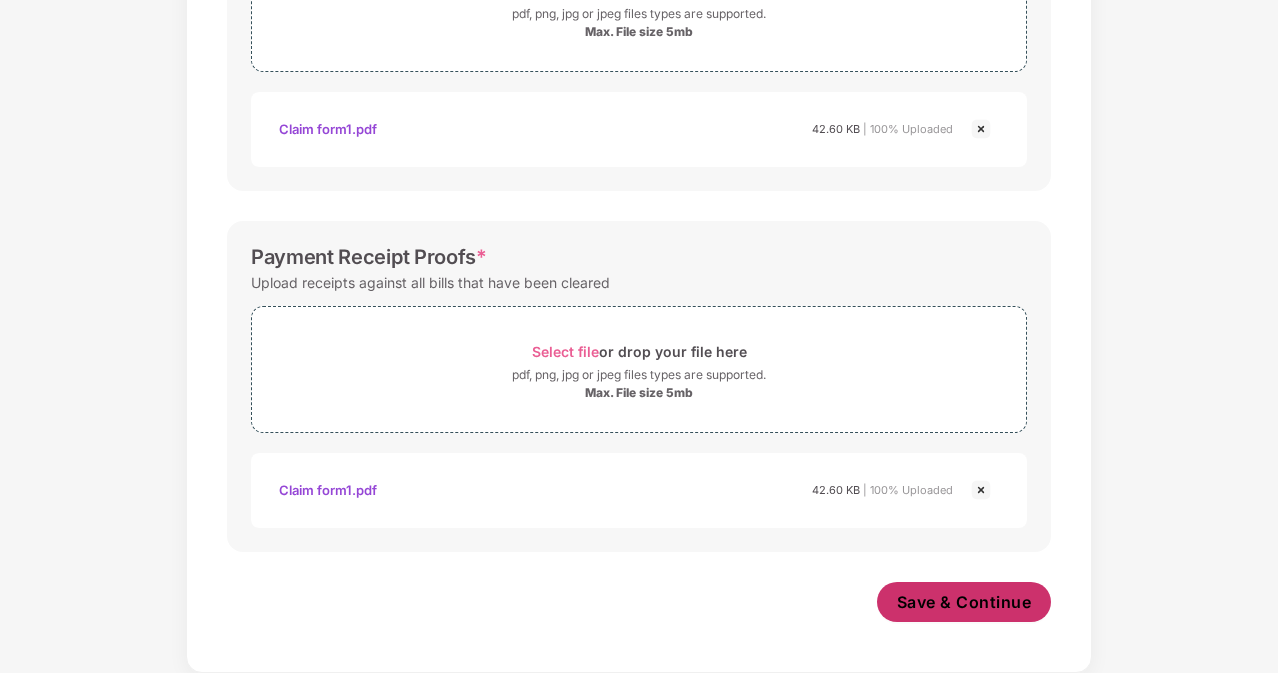 click on "Save & Continue" at bounding box center [964, 602] 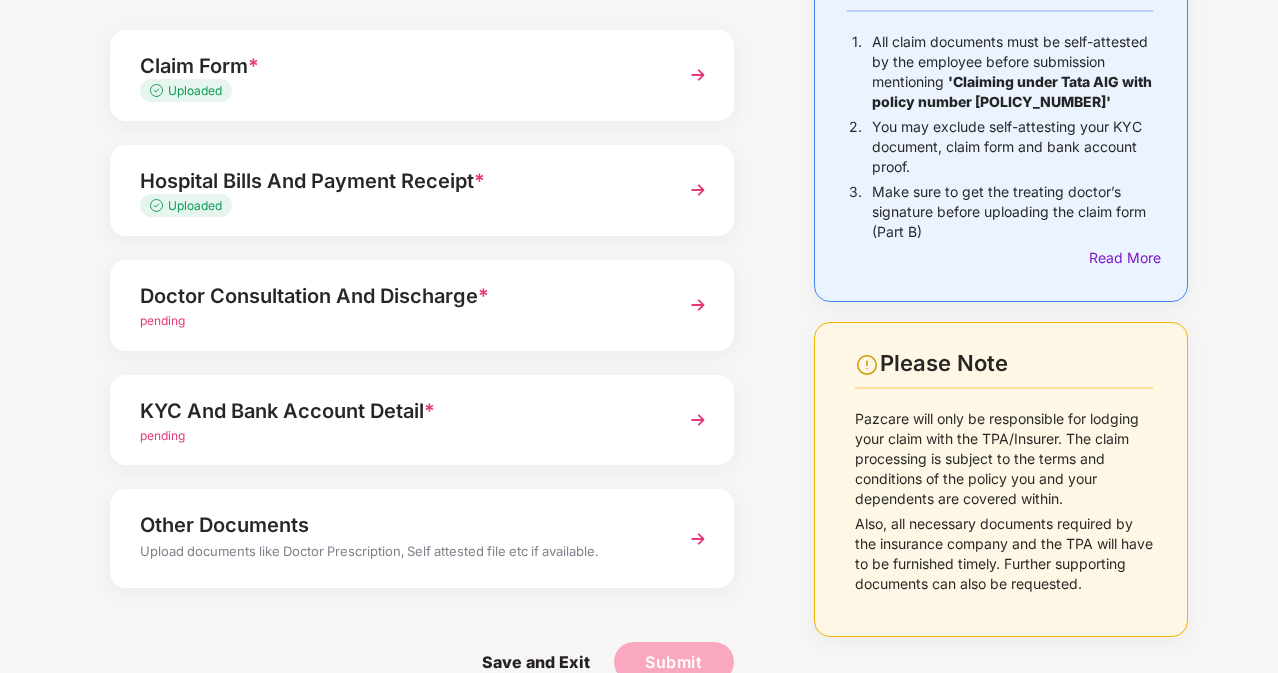 scroll, scrollTop: 239, scrollLeft: 0, axis: vertical 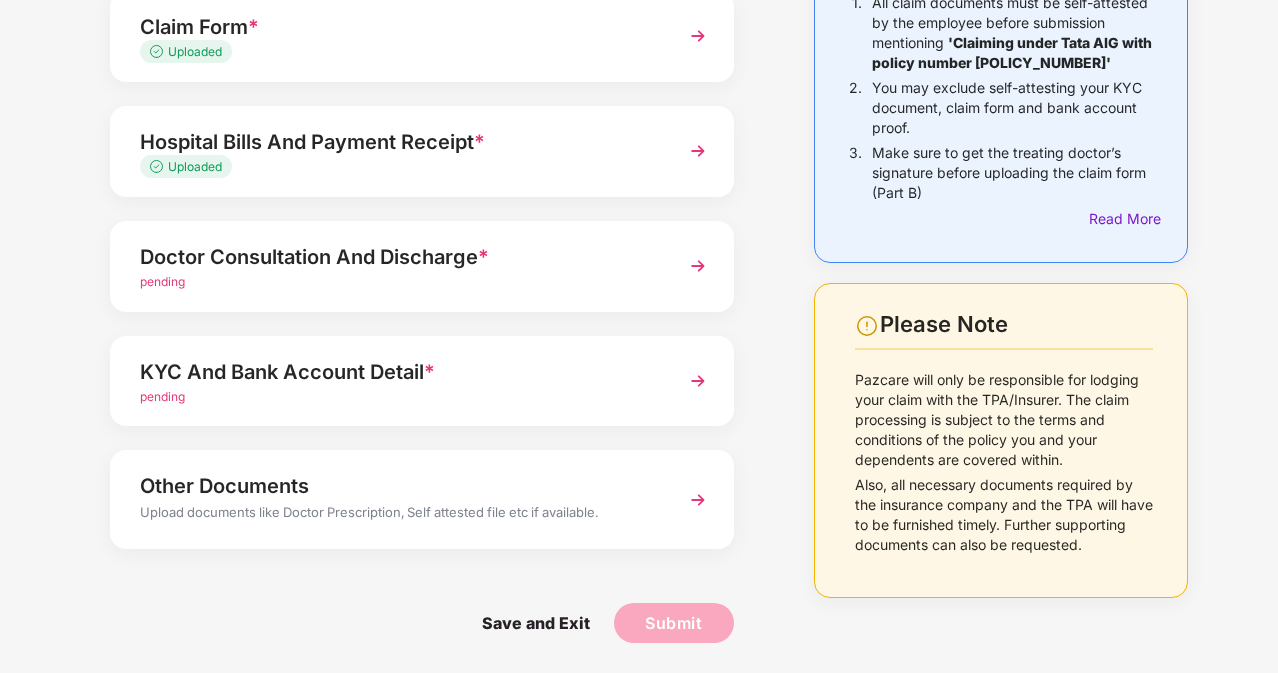 click on "pending" at bounding box center (162, 281) 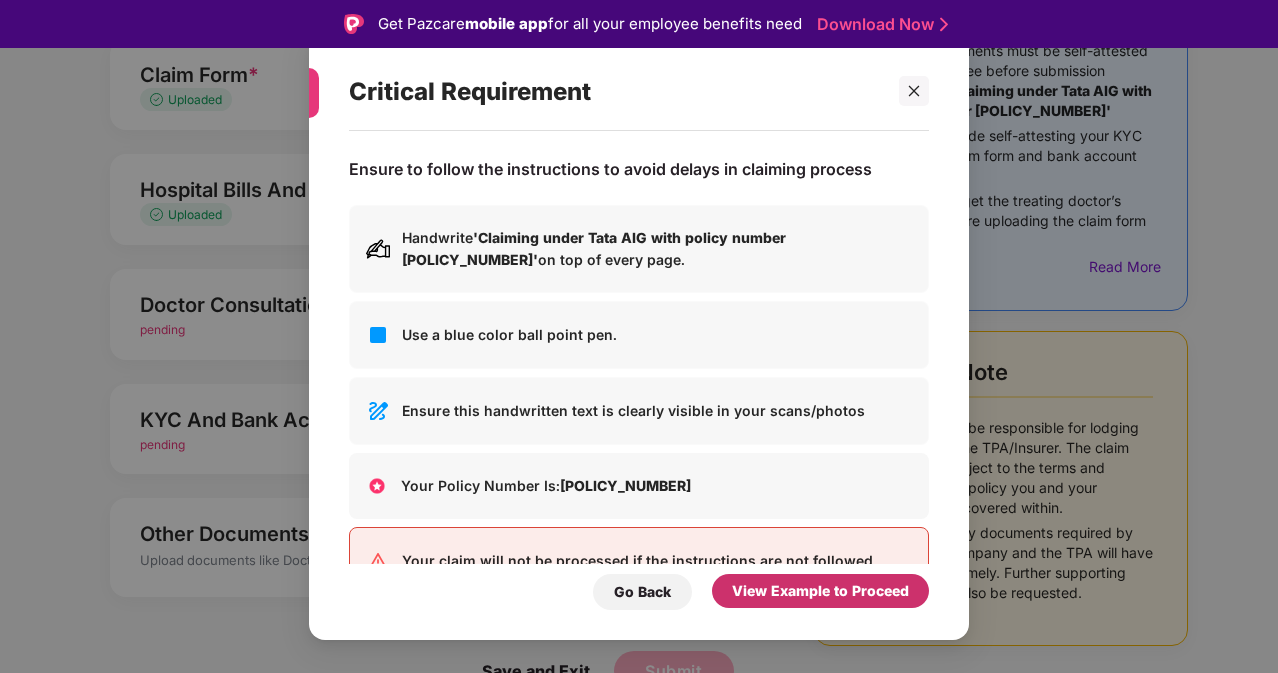 click on "View Example to Proceed" at bounding box center (820, 591) 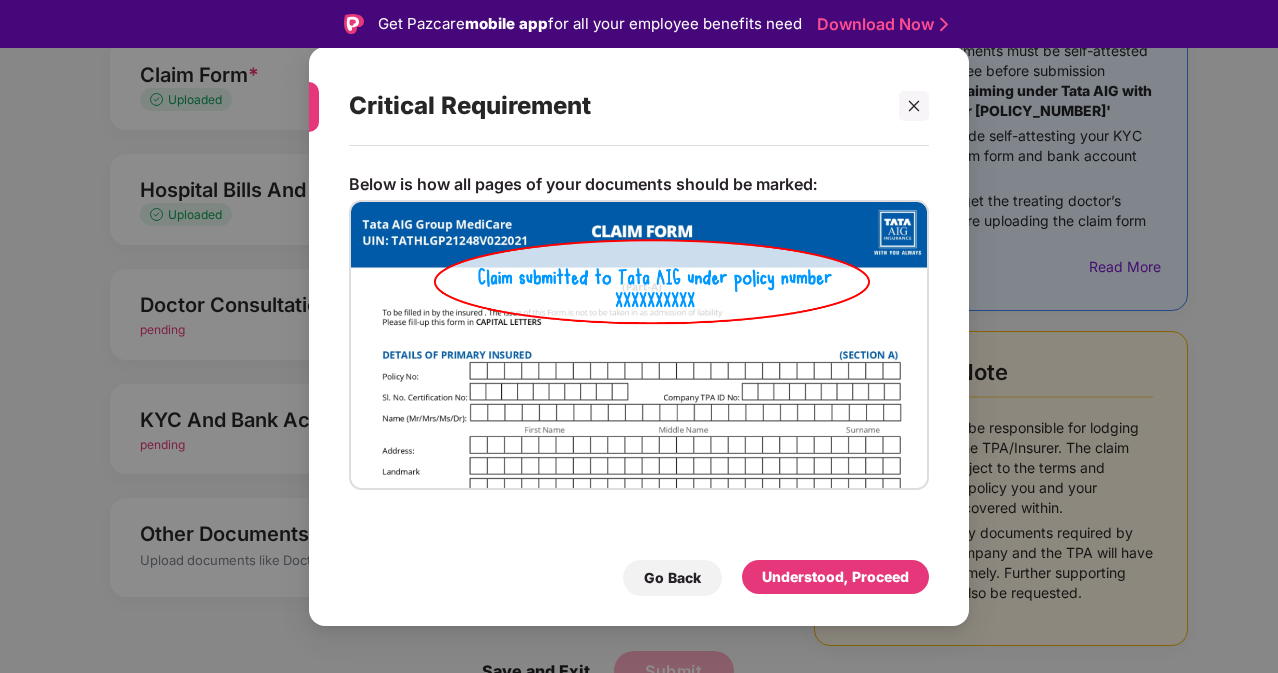 click on "Understood, Proceed" at bounding box center [835, 578] 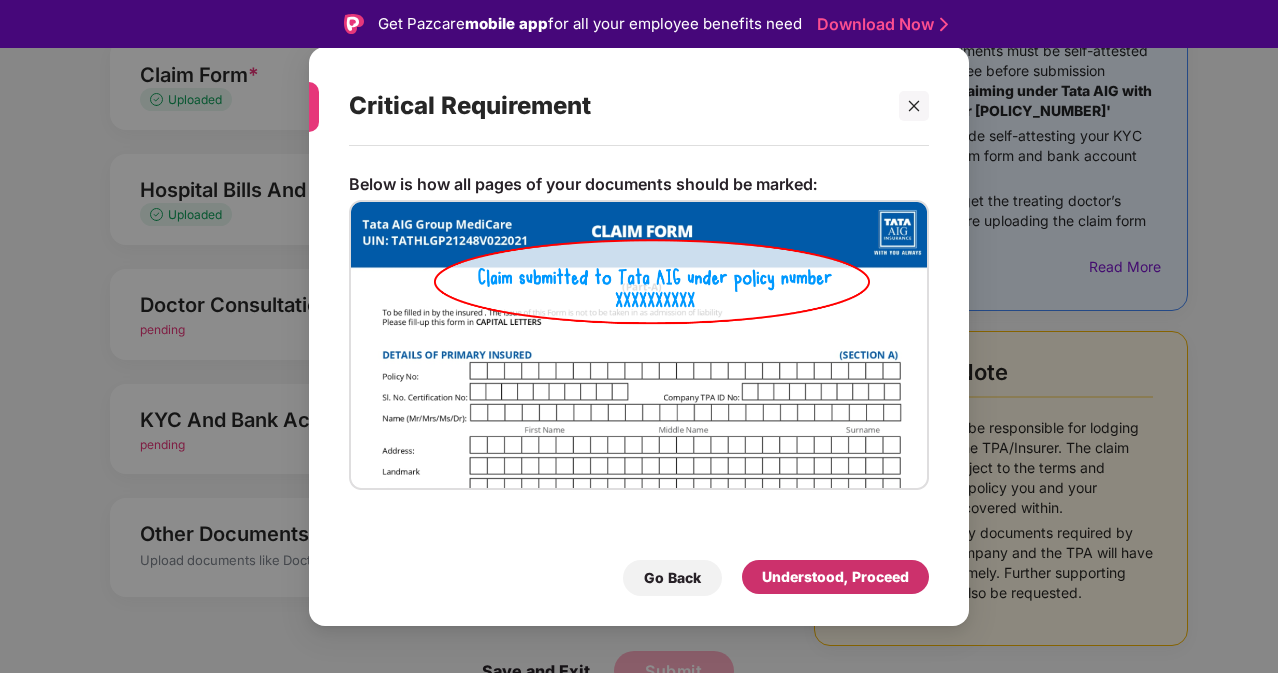 click on "Understood, Proceed" at bounding box center [835, 577] 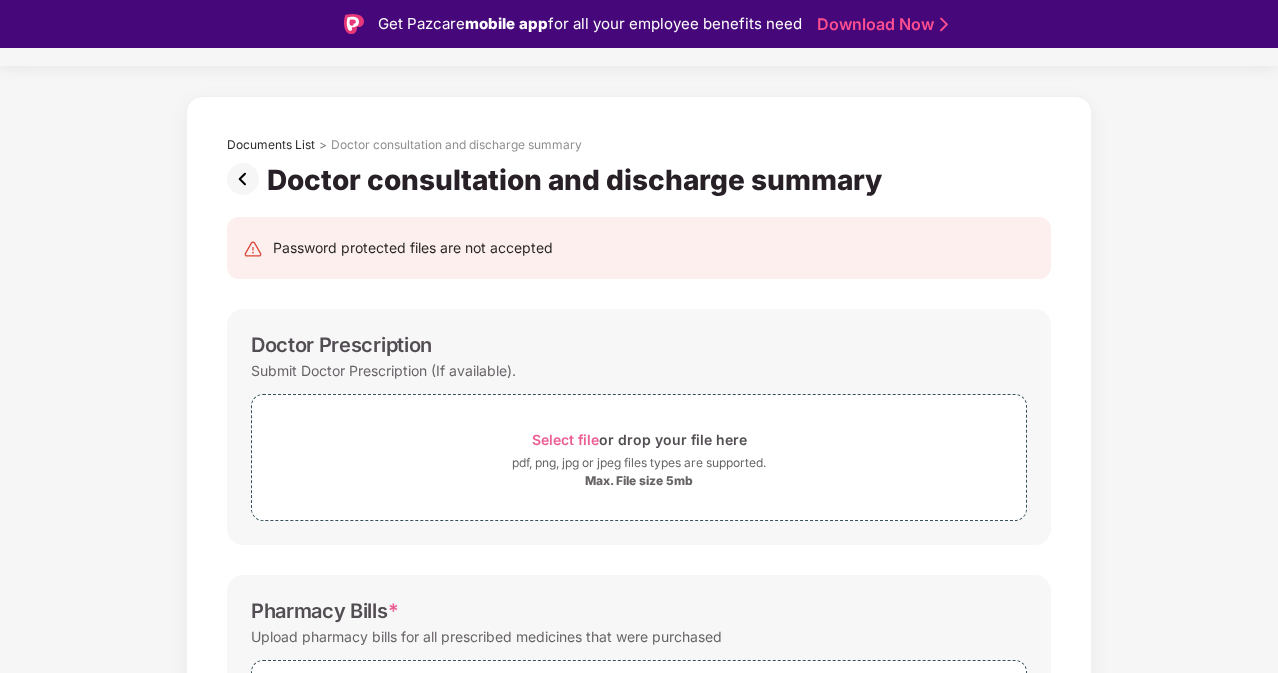 scroll, scrollTop: 39, scrollLeft: 0, axis: vertical 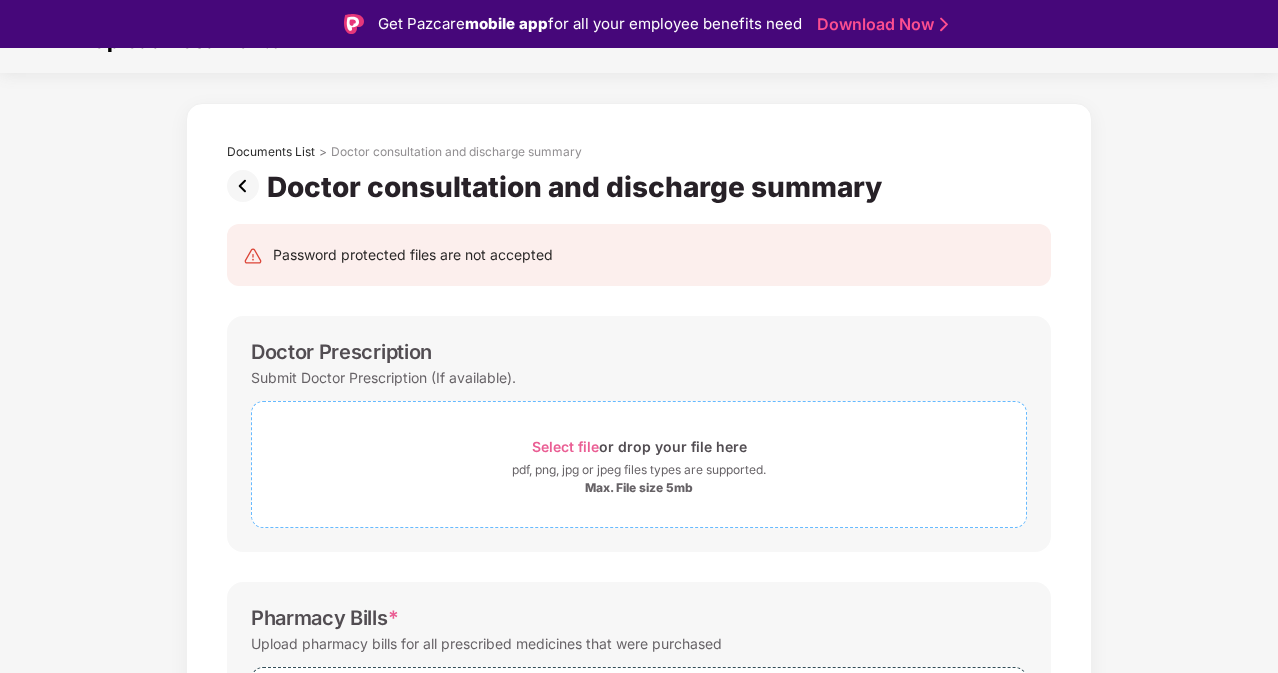 click on "Select file" at bounding box center (565, 446) 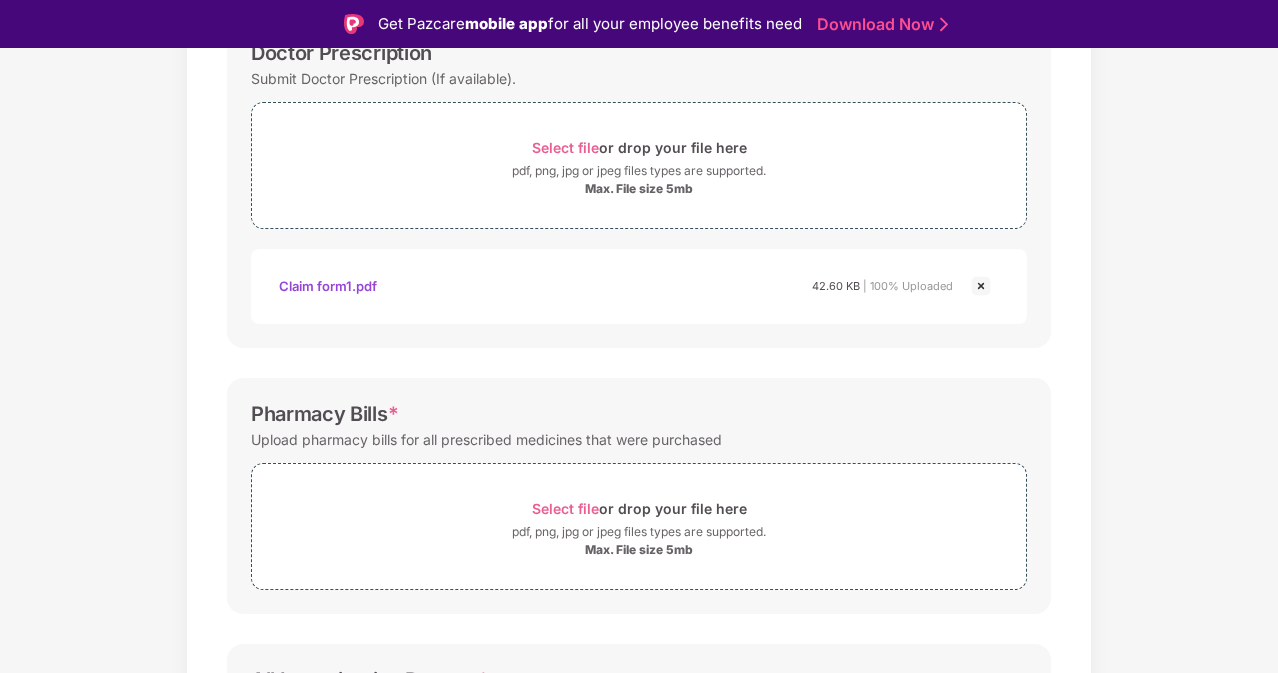 scroll, scrollTop: 439, scrollLeft: 0, axis: vertical 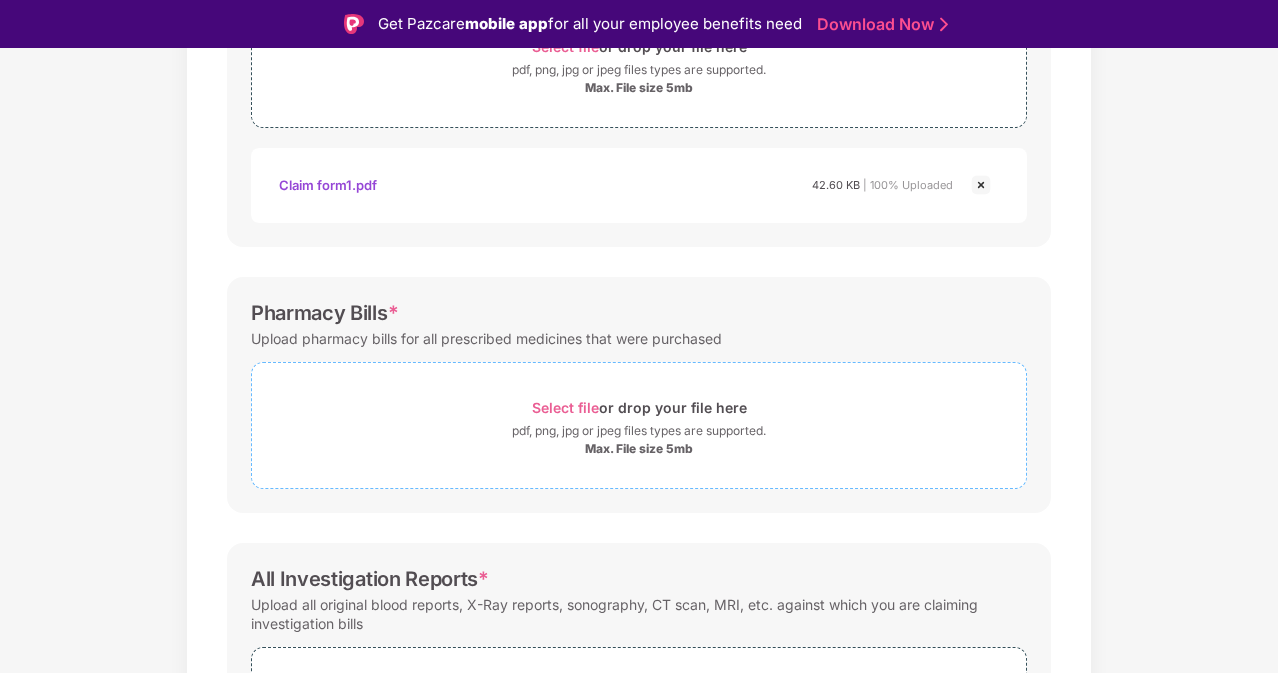 click on "Select file" at bounding box center (565, 407) 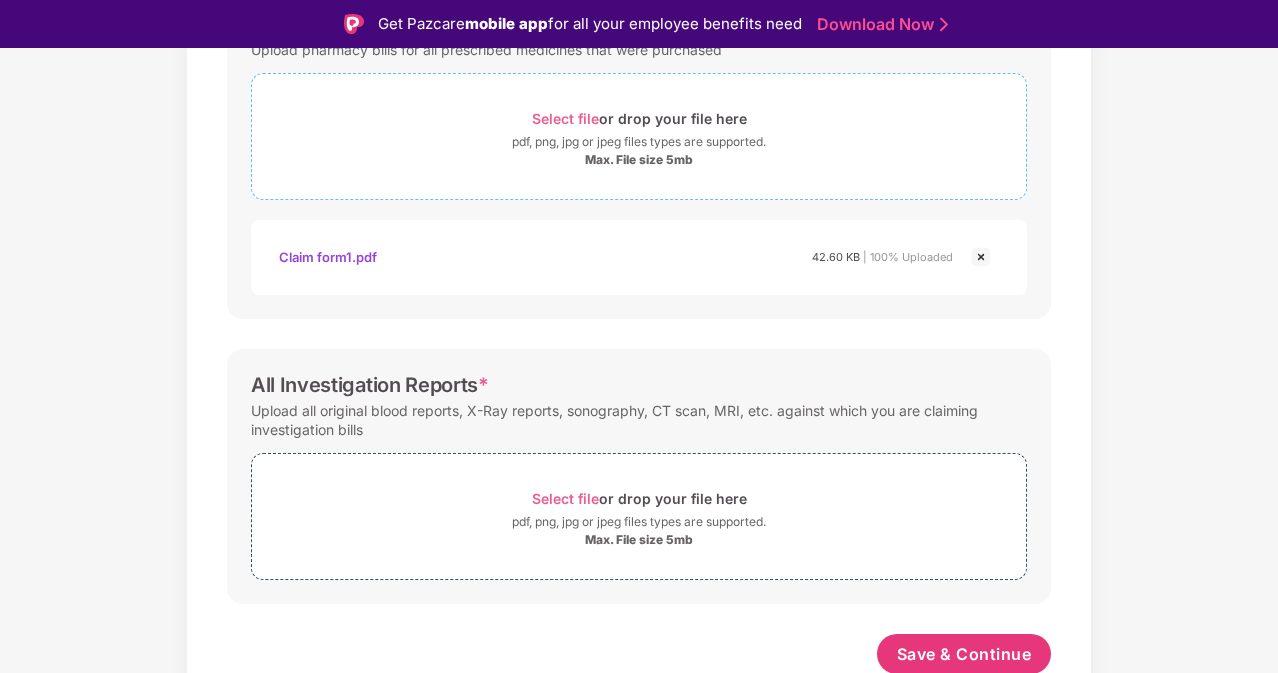 scroll, scrollTop: 732, scrollLeft: 0, axis: vertical 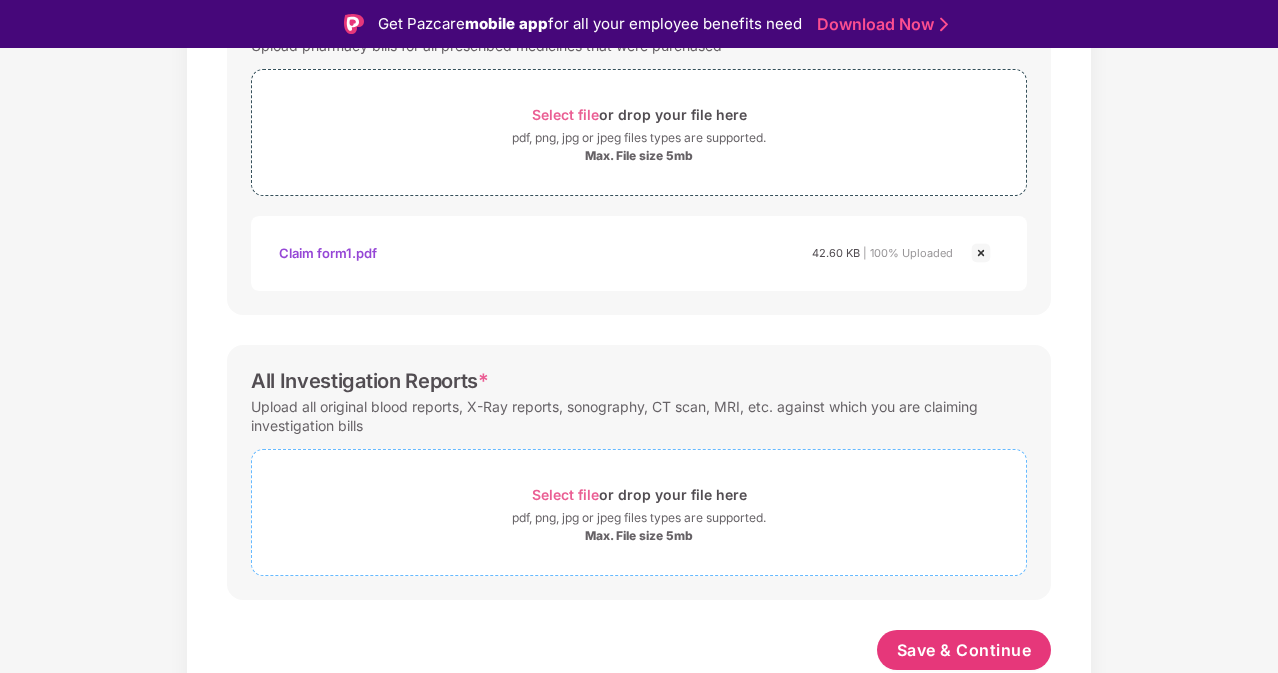 click on "Select file" at bounding box center [565, 494] 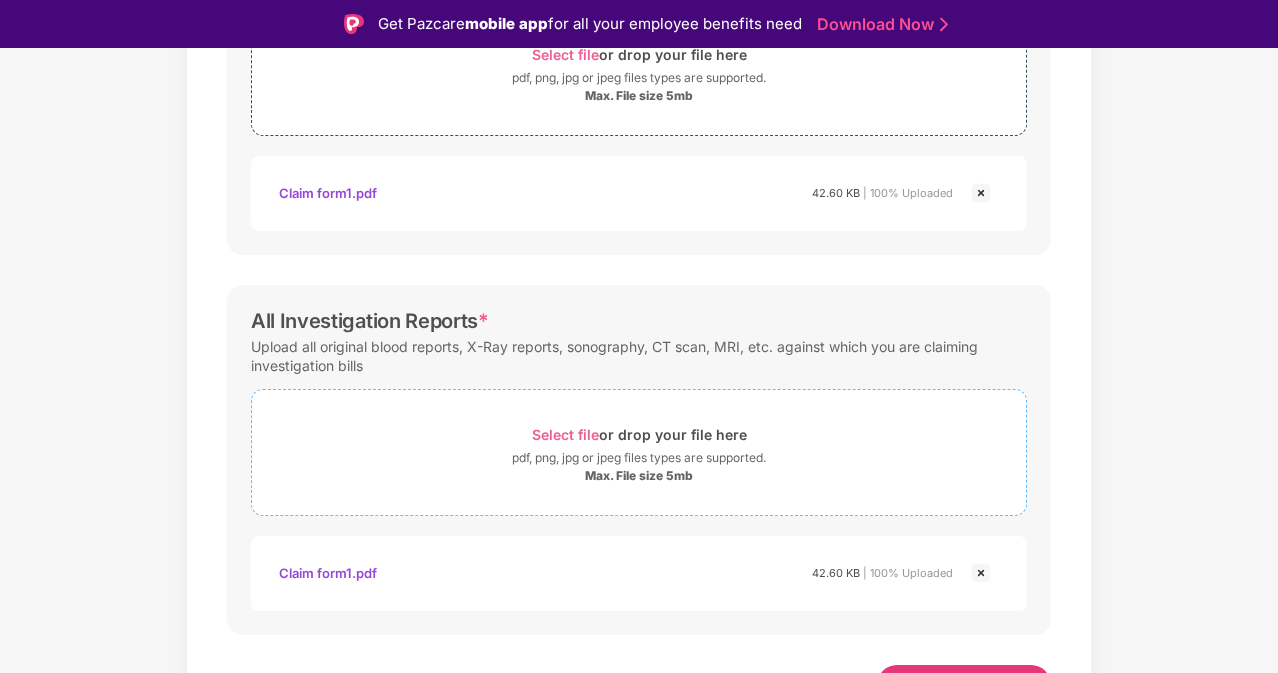 scroll, scrollTop: 827, scrollLeft: 0, axis: vertical 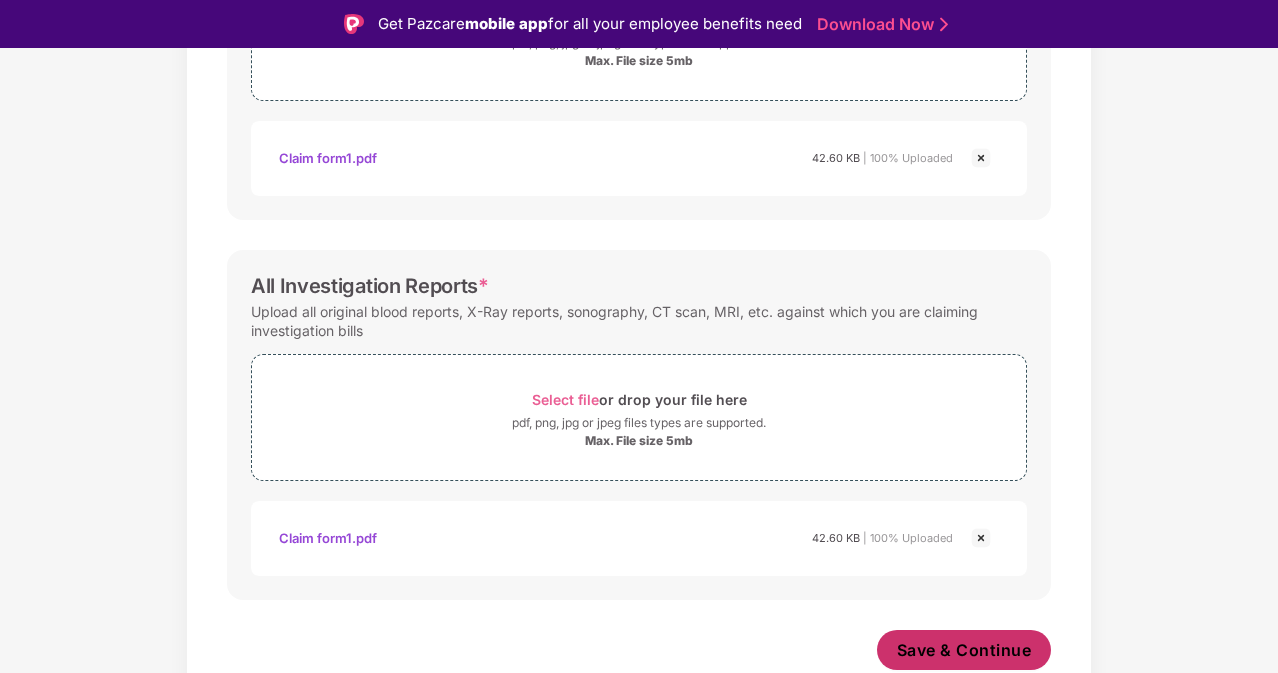 click on "Save & Continue" at bounding box center [964, 650] 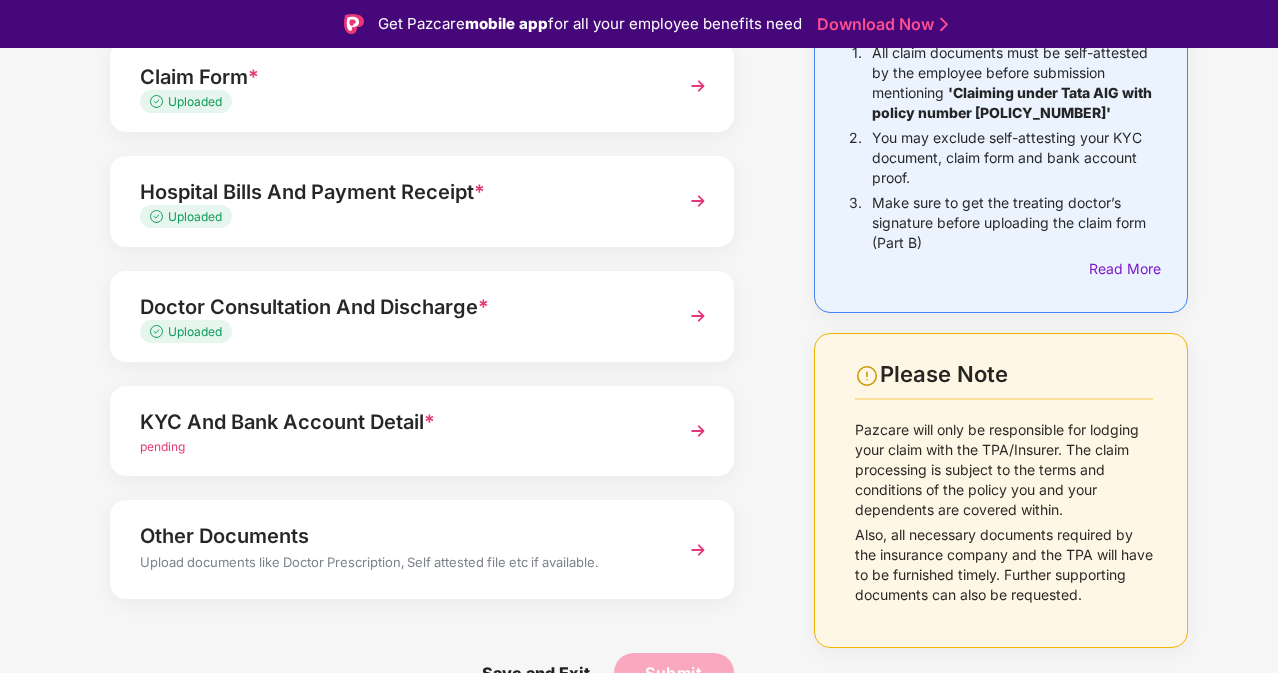 scroll, scrollTop: 239, scrollLeft: 0, axis: vertical 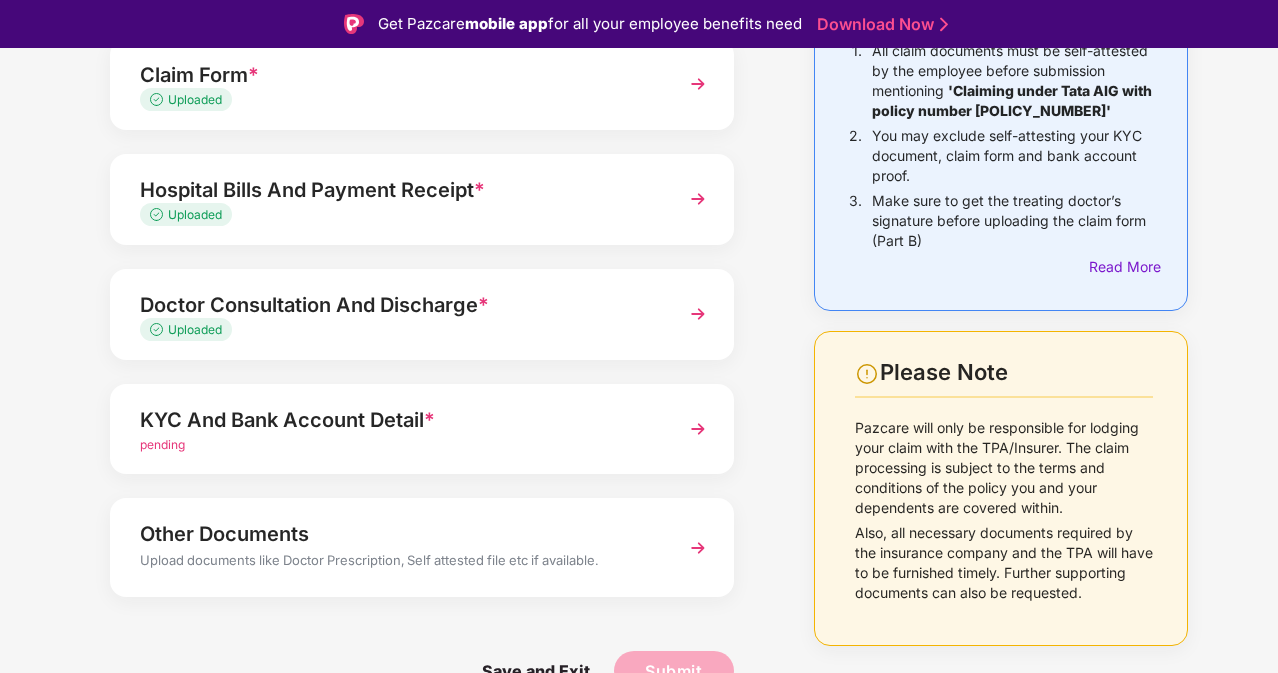 click on "pending" at bounding box center [162, 444] 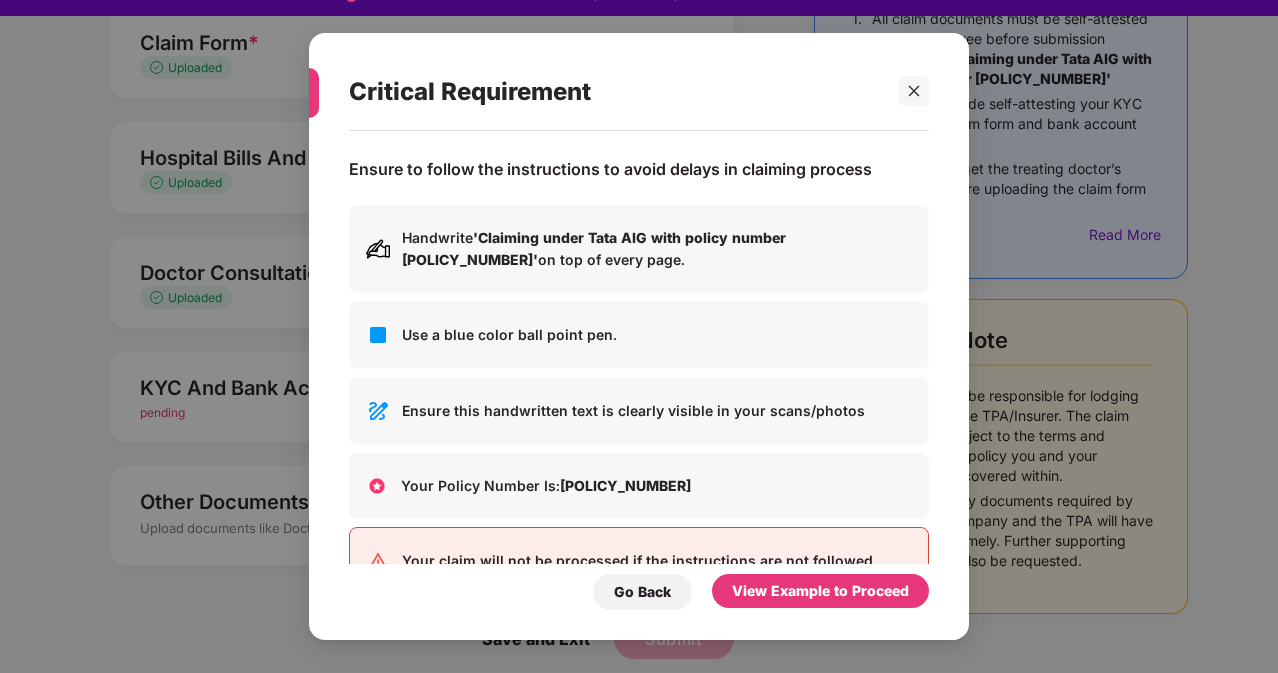 scroll, scrollTop: 48, scrollLeft: 0, axis: vertical 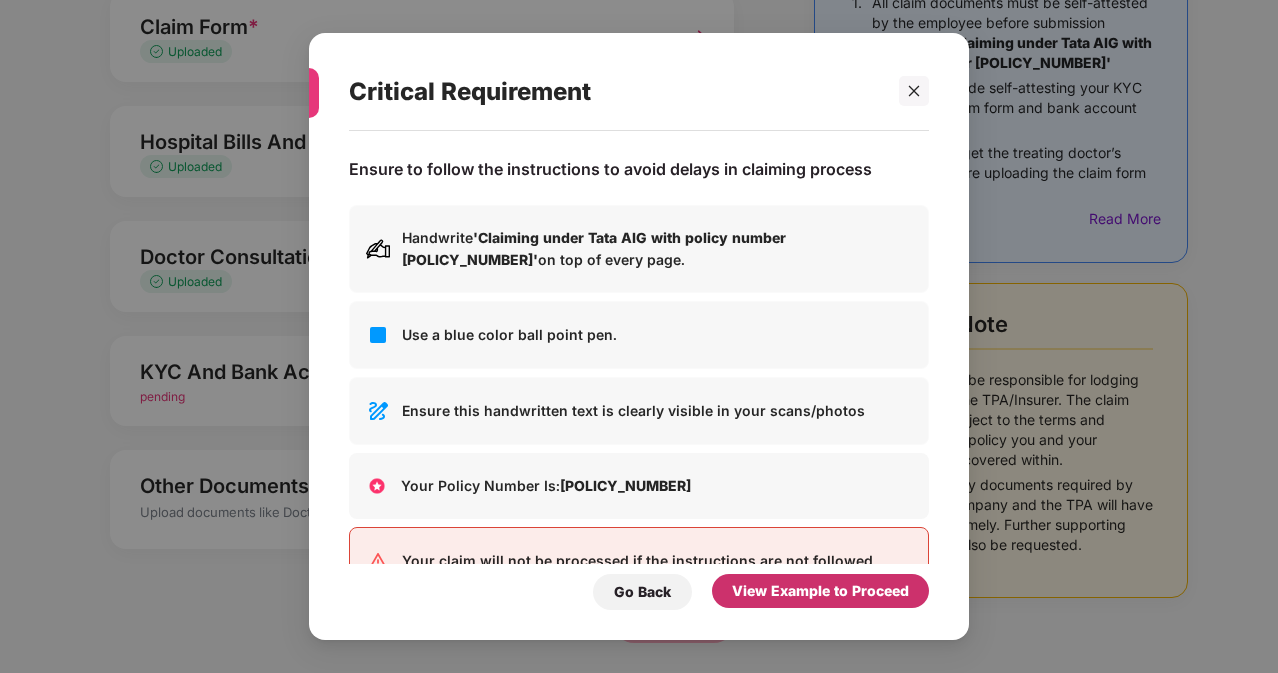 click on "View Example to Proceed" at bounding box center (820, 591) 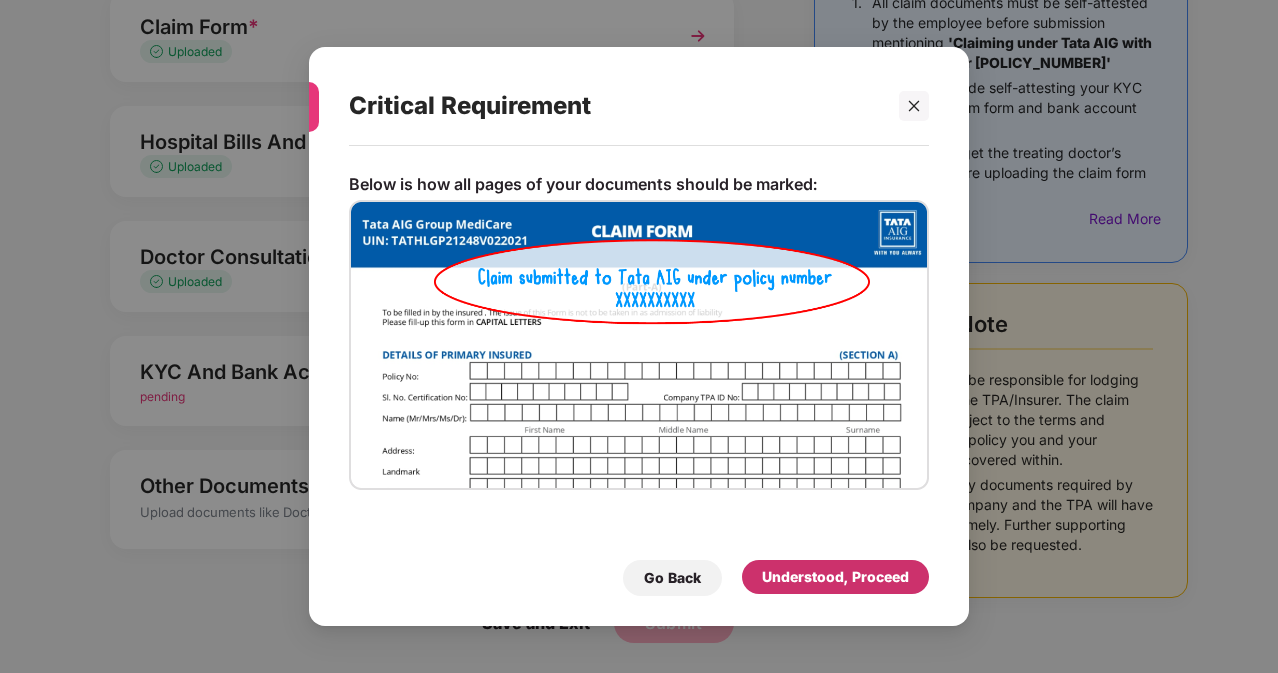click on "Understood, Proceed" at bounding box center [835, 577] 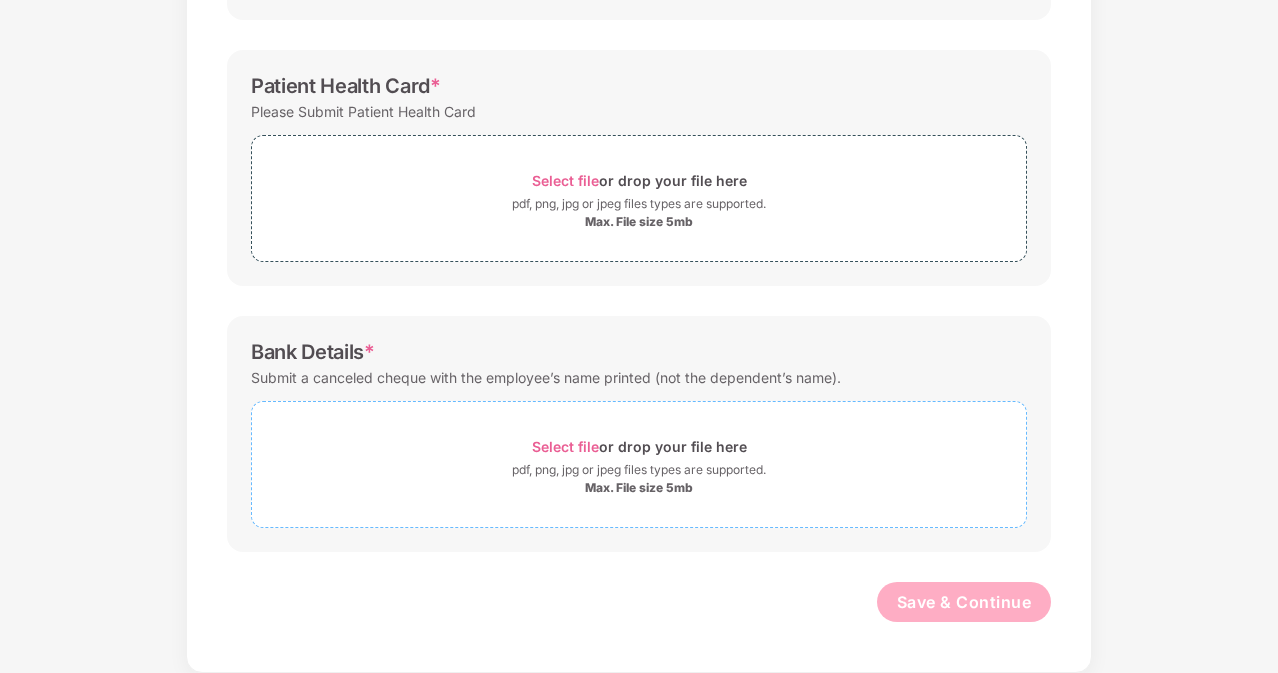 scroll, scrollTop: 323, scrollLeft: 0, axis: vertical 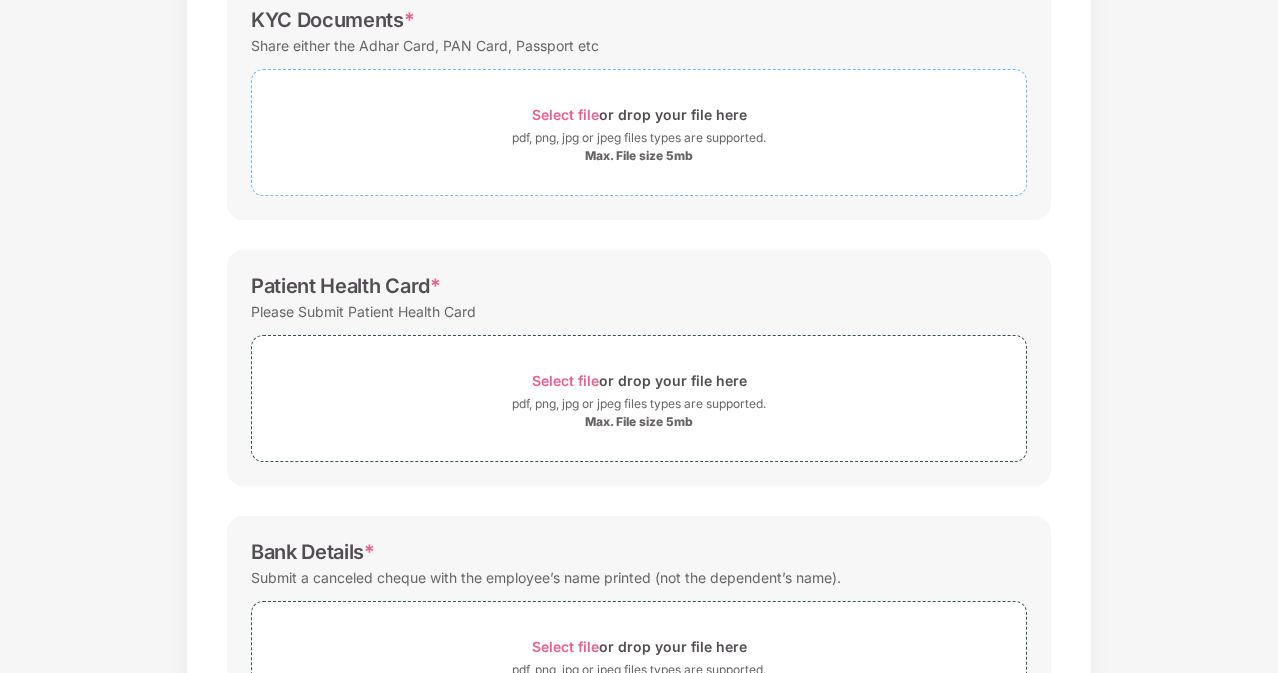 click on "Select file" at bounding box center (565, 114) 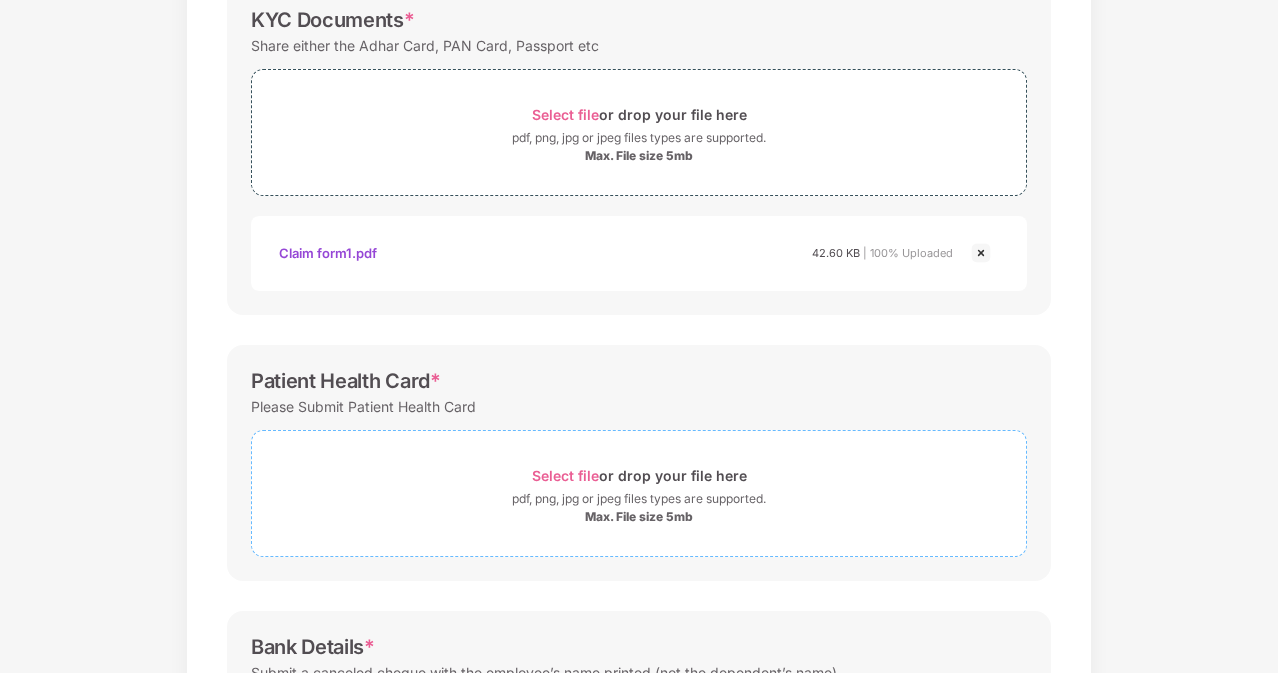 click on "Select file" at bounding box center [565, 475] 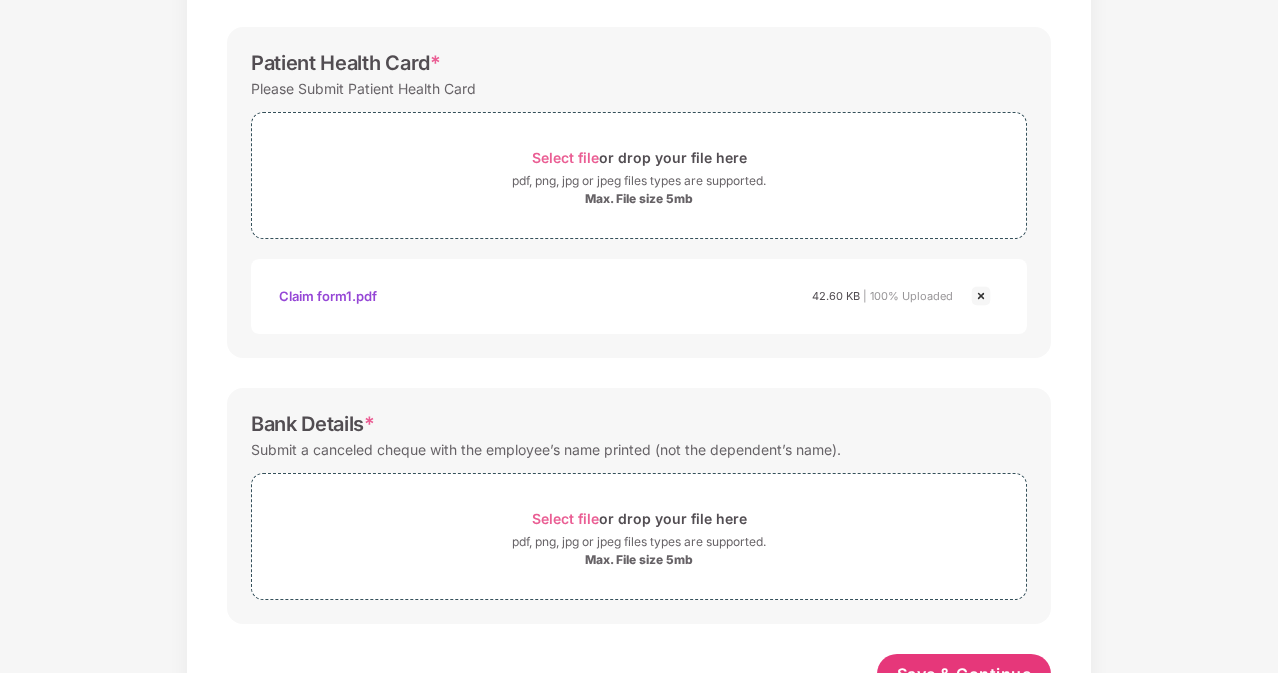 scroll, scrollTop: 713, scrollLeft: 0, axis: vertical 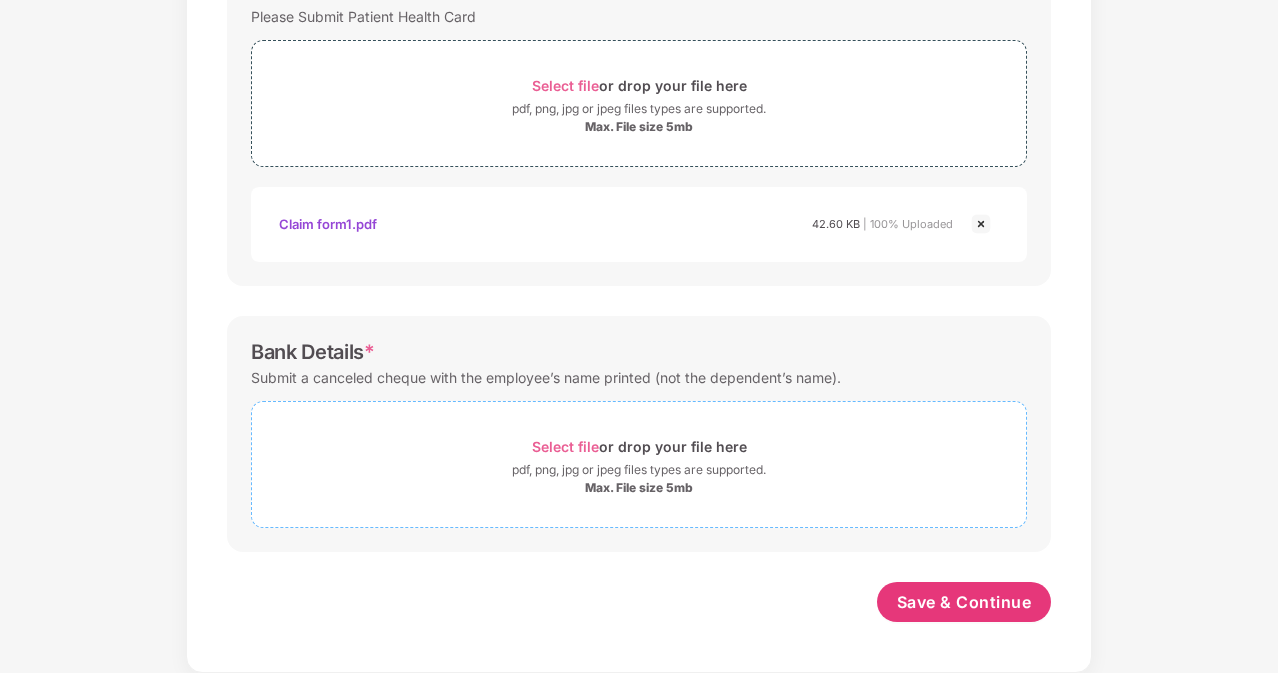 click on "Select file" at bounding box center [565, 446] 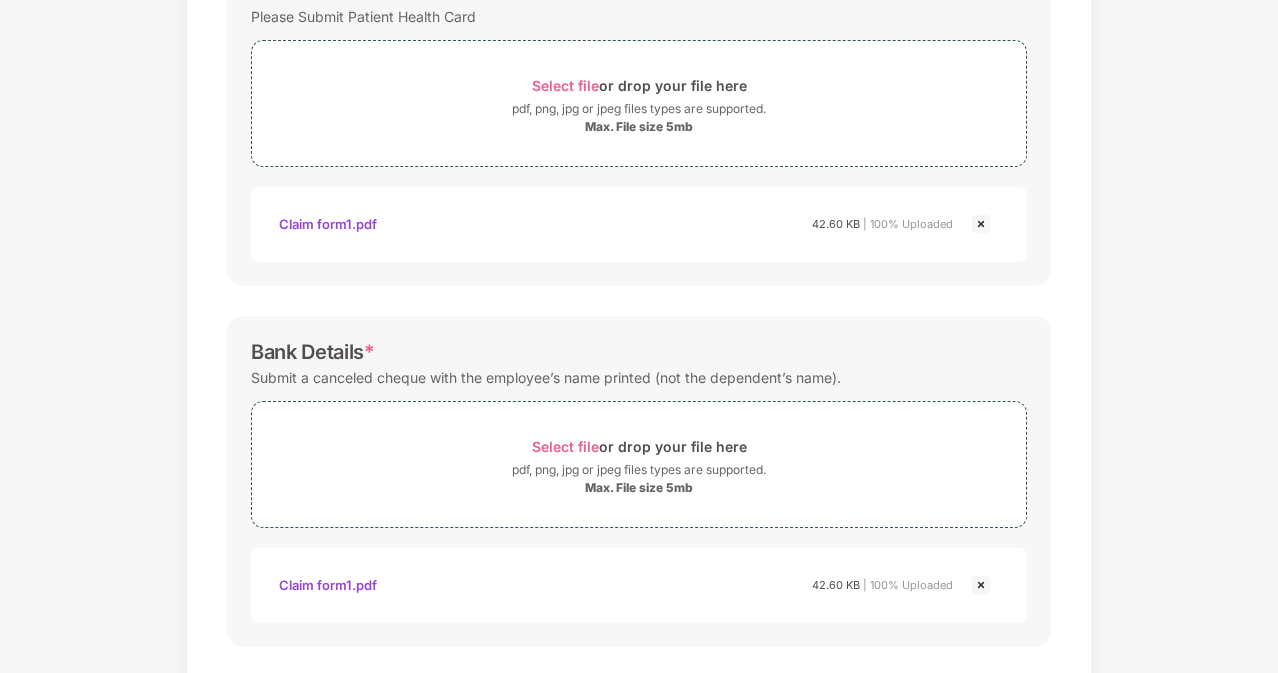 scroll, scrollTop: 808, scrollLeft: 0, axis: vertical 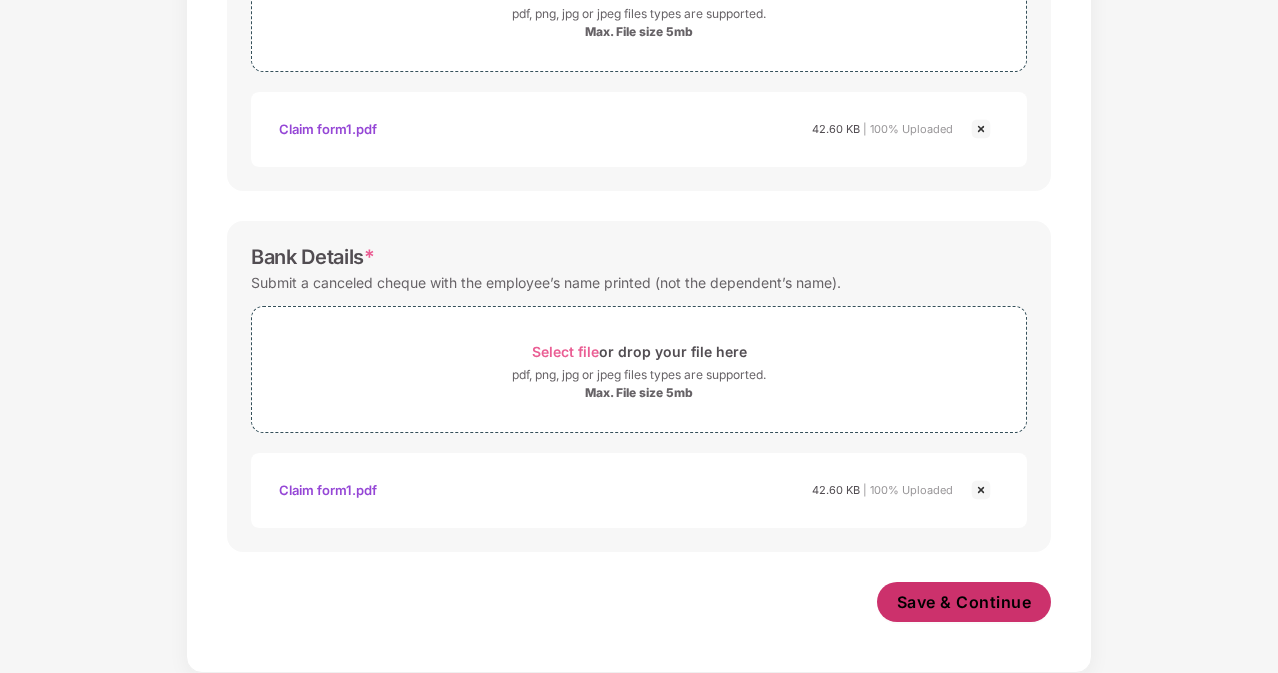 click on "Save & Continue" at bounding box center (964, 602) 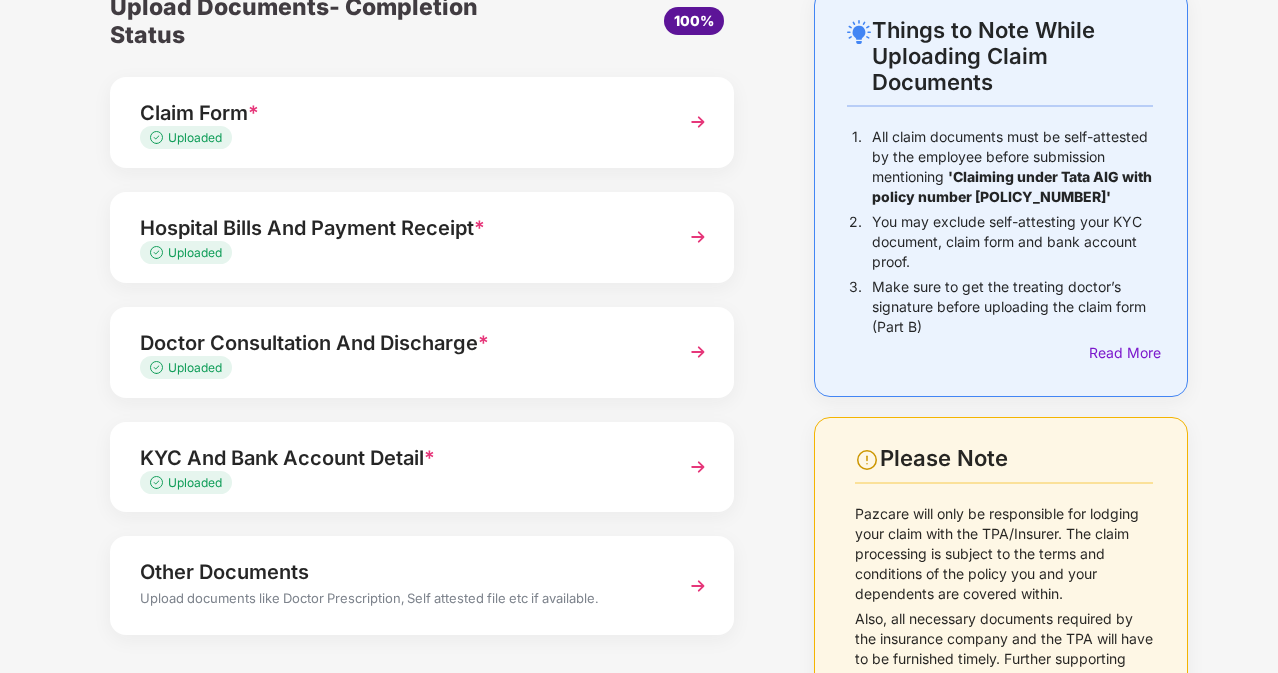 scroll, scrollTop: 202, scrollLeft: 0, axis: vertical 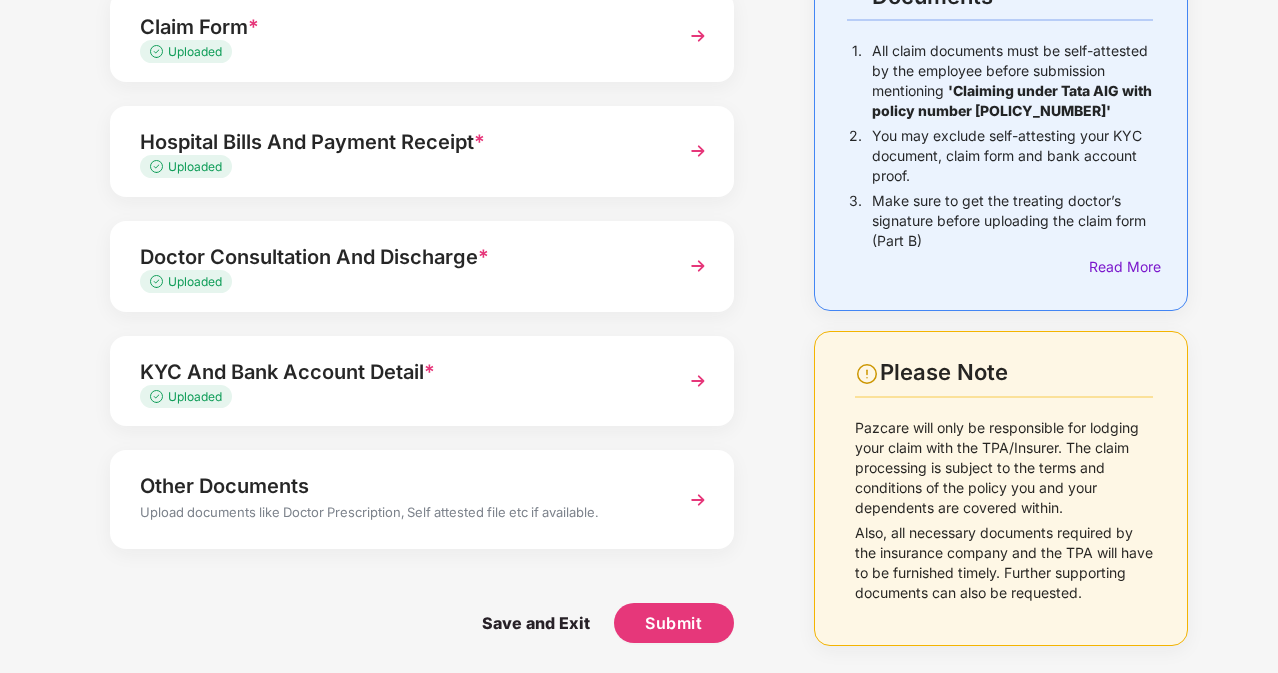 click on "Upload documents like Doctor Prescription, Self attested file etc if available." at bounding box center (398, 515) 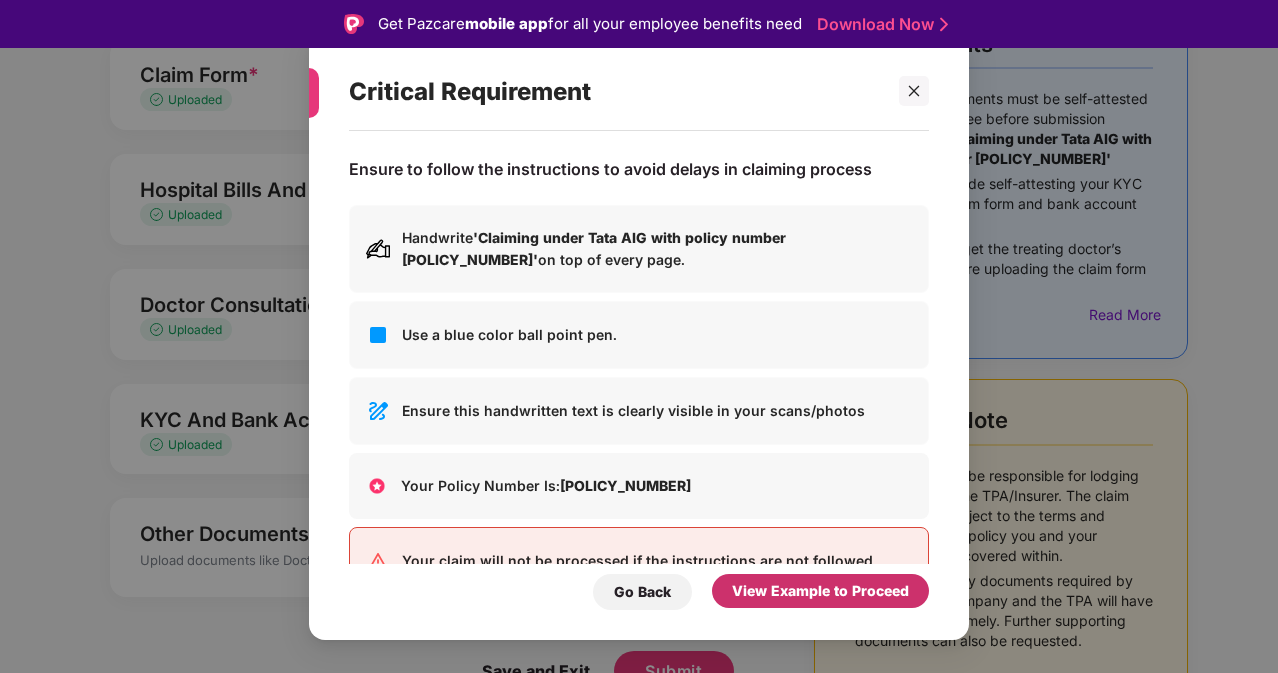 click on "View Example to Proceed" at bounding box center [820, 591] 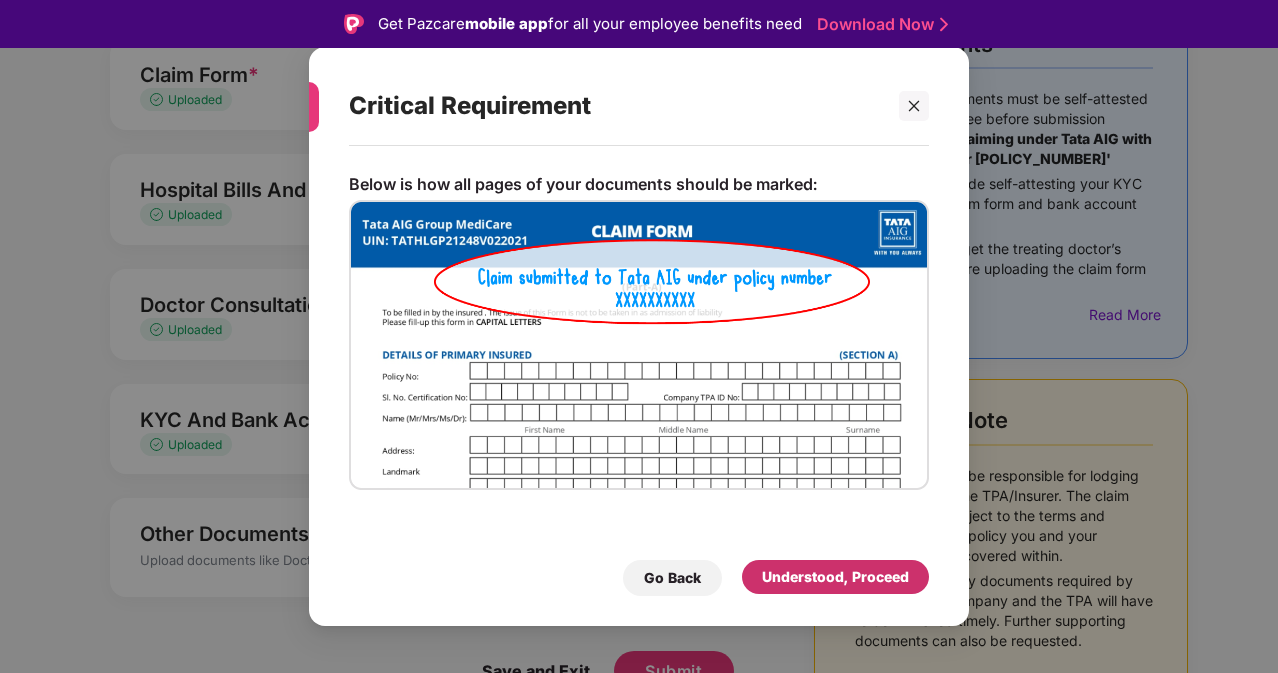 click on "Understood, Proceed" at bounding box center (835, 577) 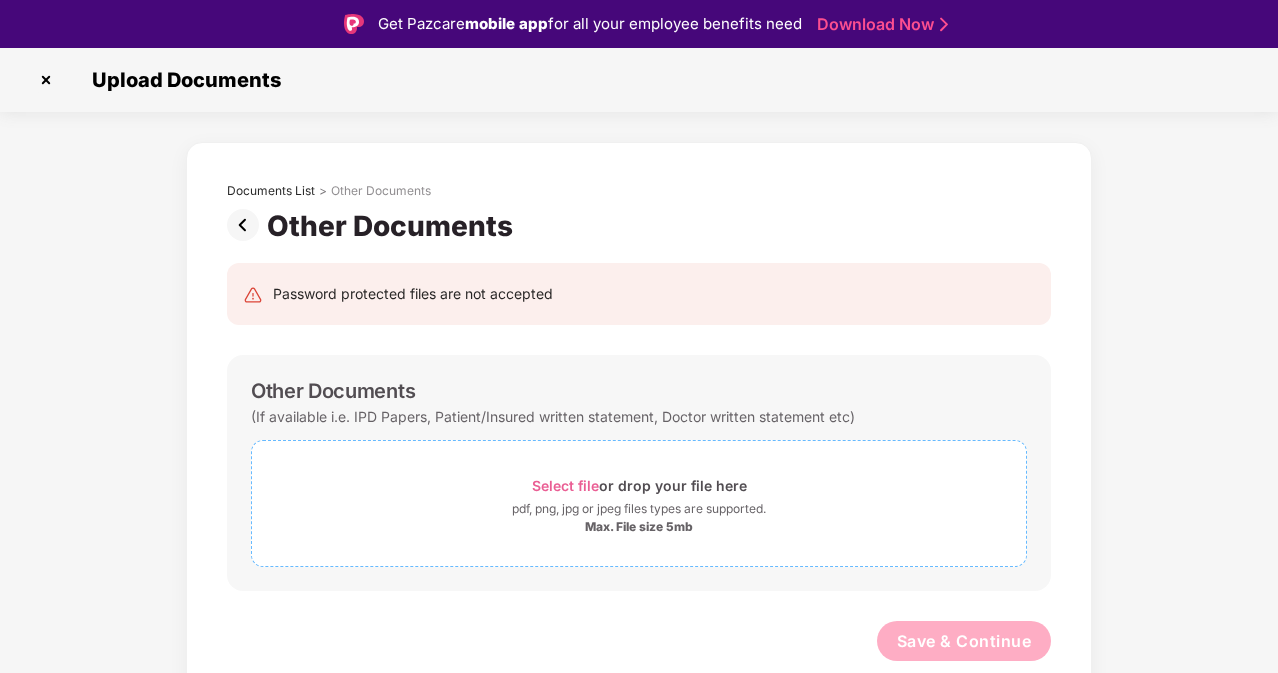 click on "Select file" at bounding box center (565, 485) 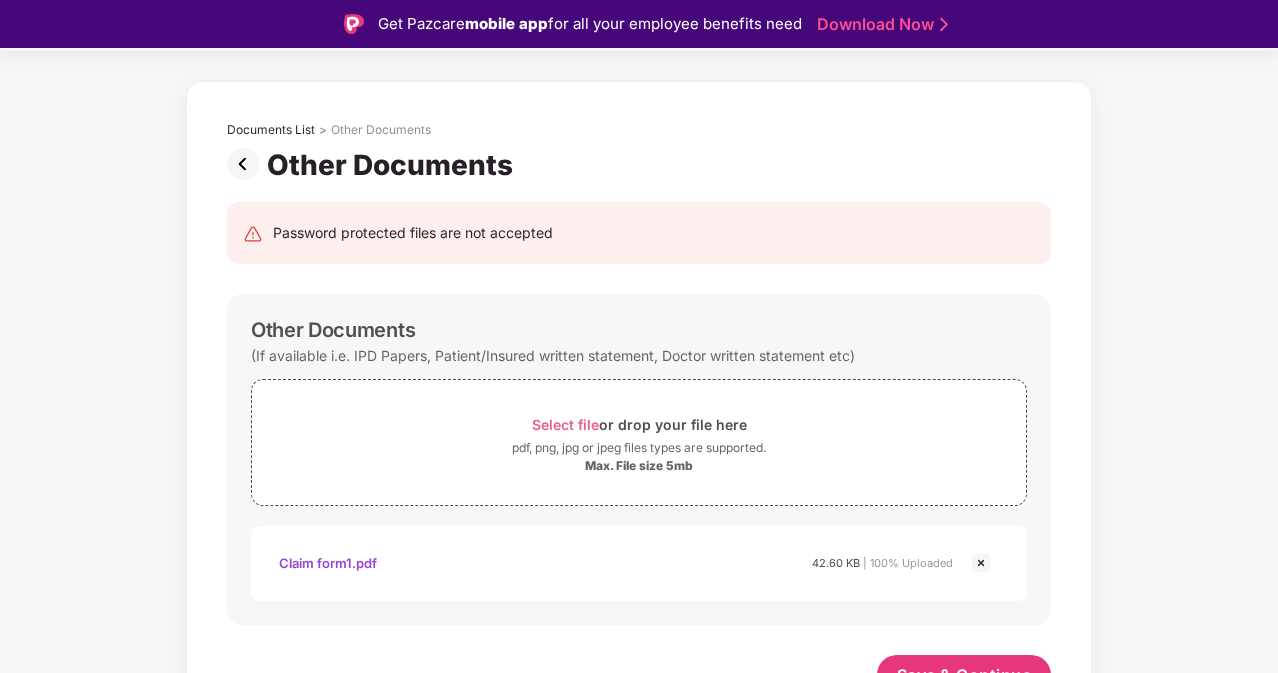 scroll, scrollTop: 86, scrollLeft: 0, axis: vertical 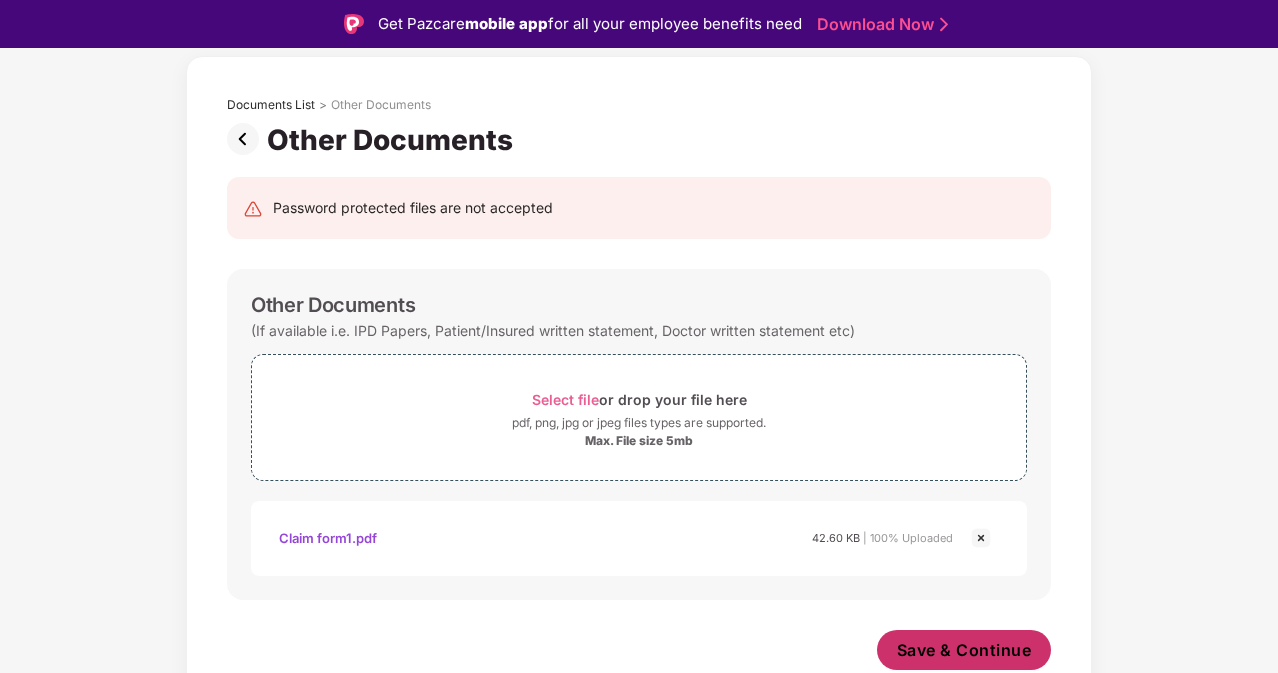 click on "Save & Continue" at bounding box center [964, 650] 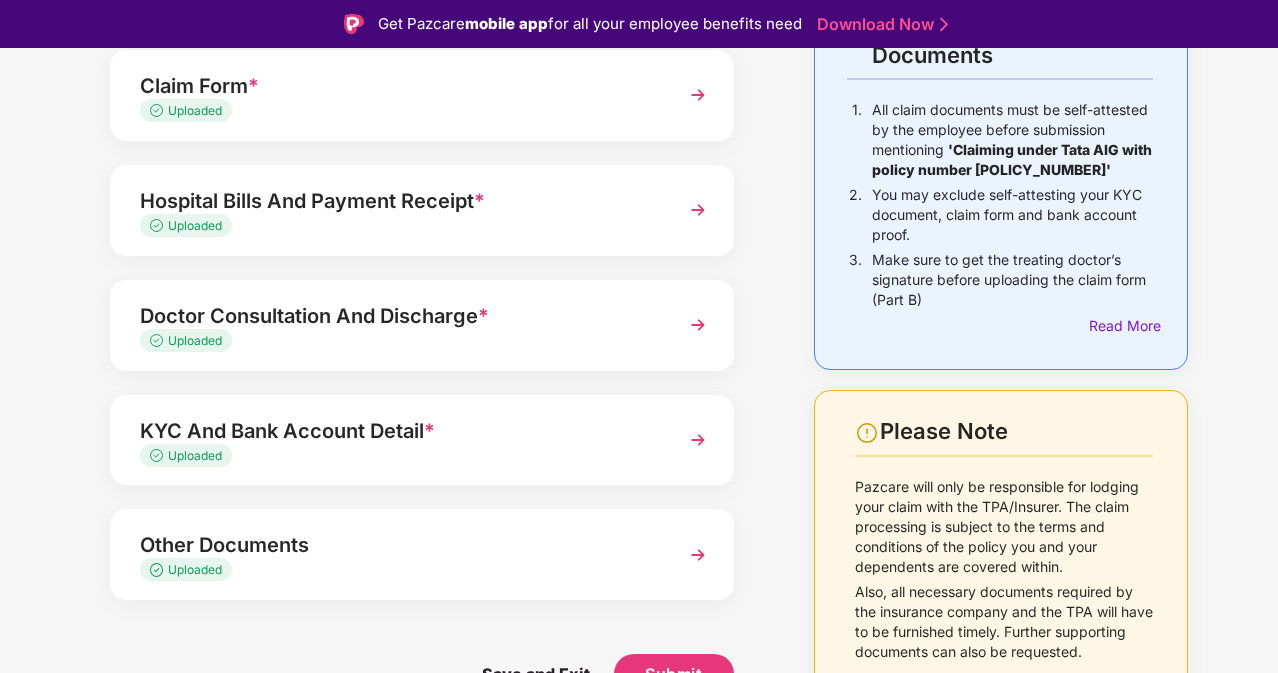 scroll, scrollTop: 202, scrollLeft: 0, axis: vertical 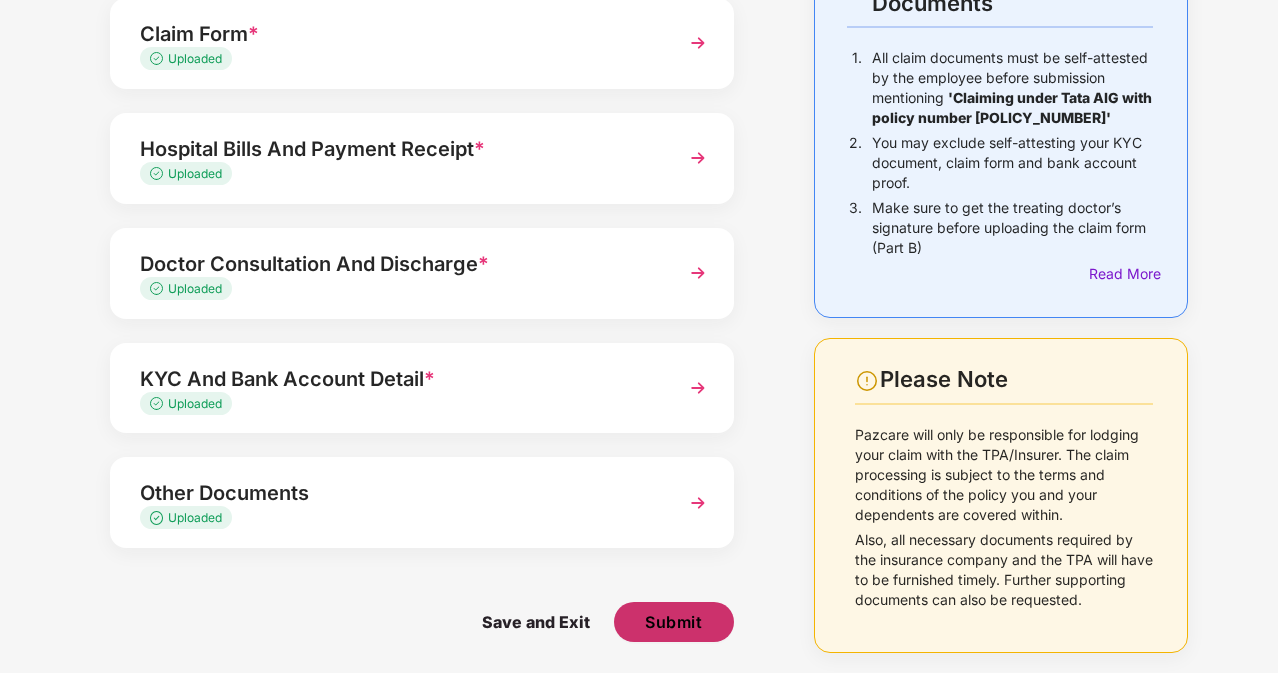 click on "Submit" at bounding box center [673, 622] 